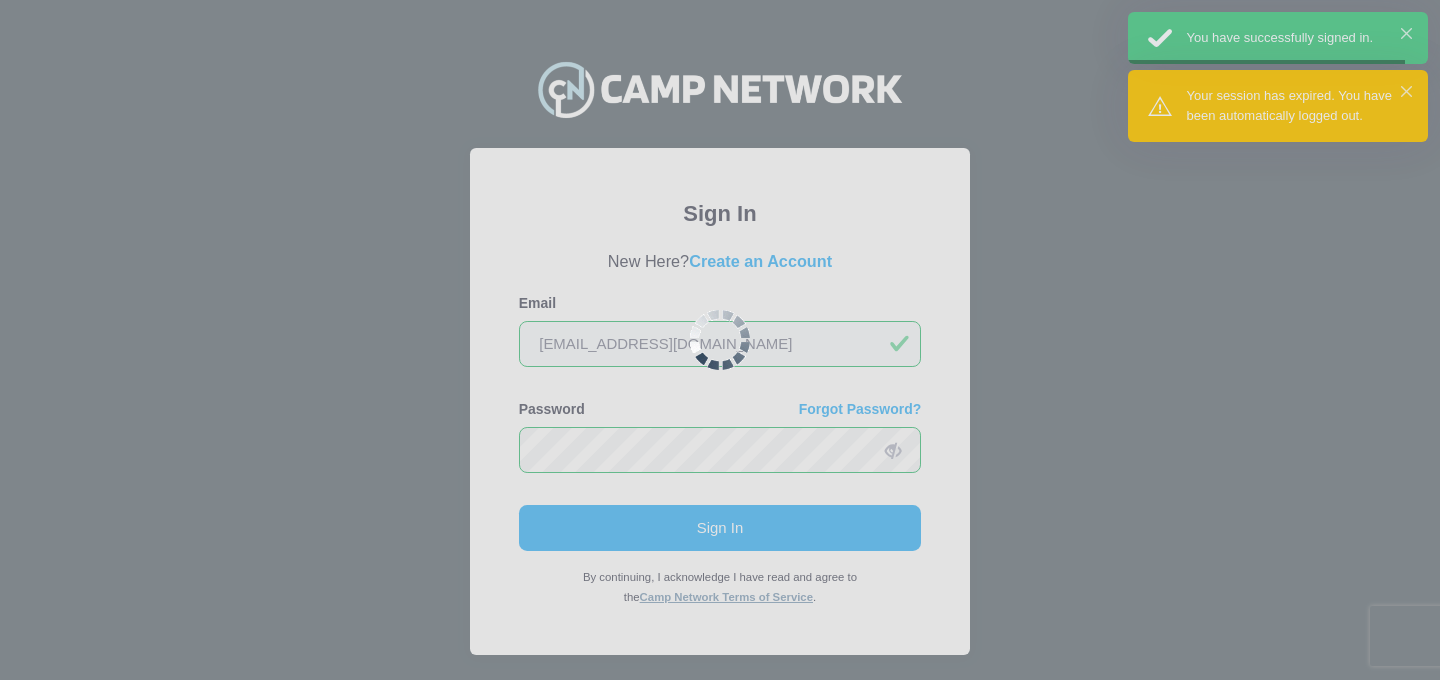 scroll, scrollTop: 0, scrollLeft: 0, axis: both 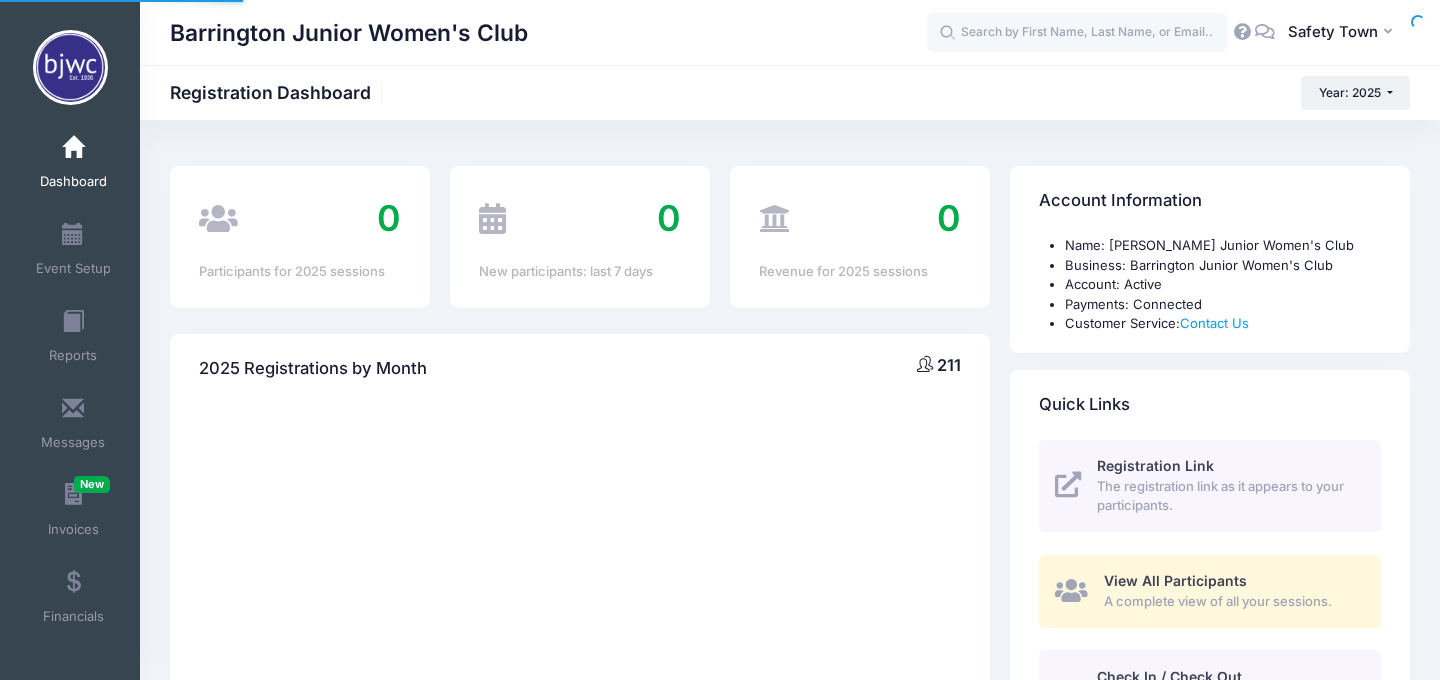select 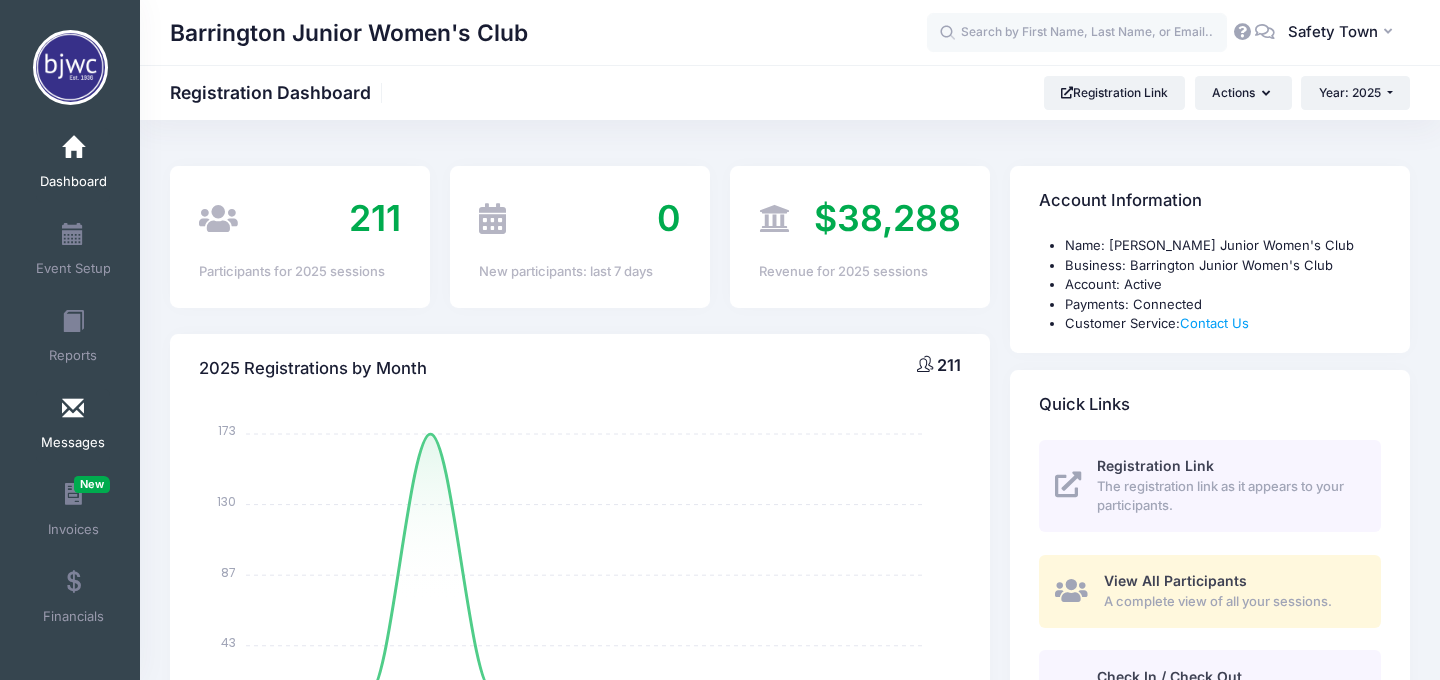 click on "Messages" at bounding box center [73, 426] 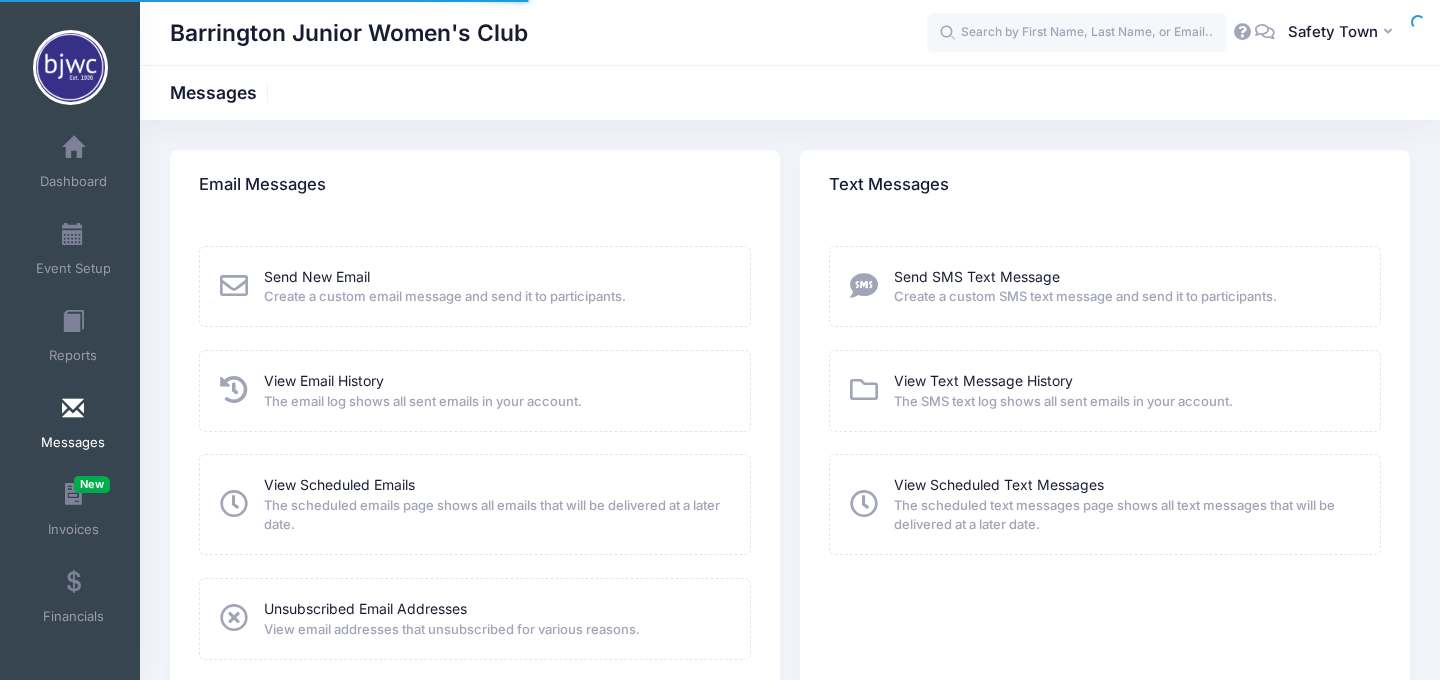 scroll, scrollTop: 0, scrollLeft: 0, axis: both 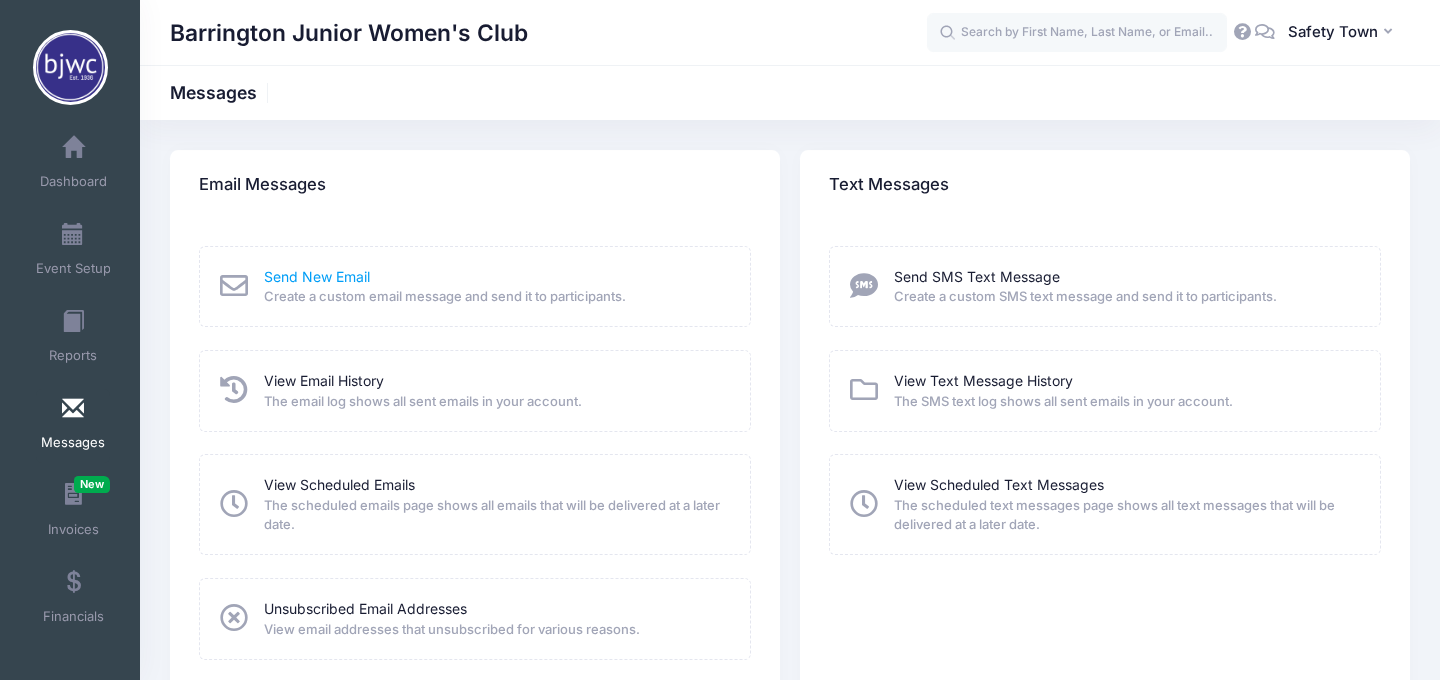 click on "Send New Email" at bounding box center [317, 276] 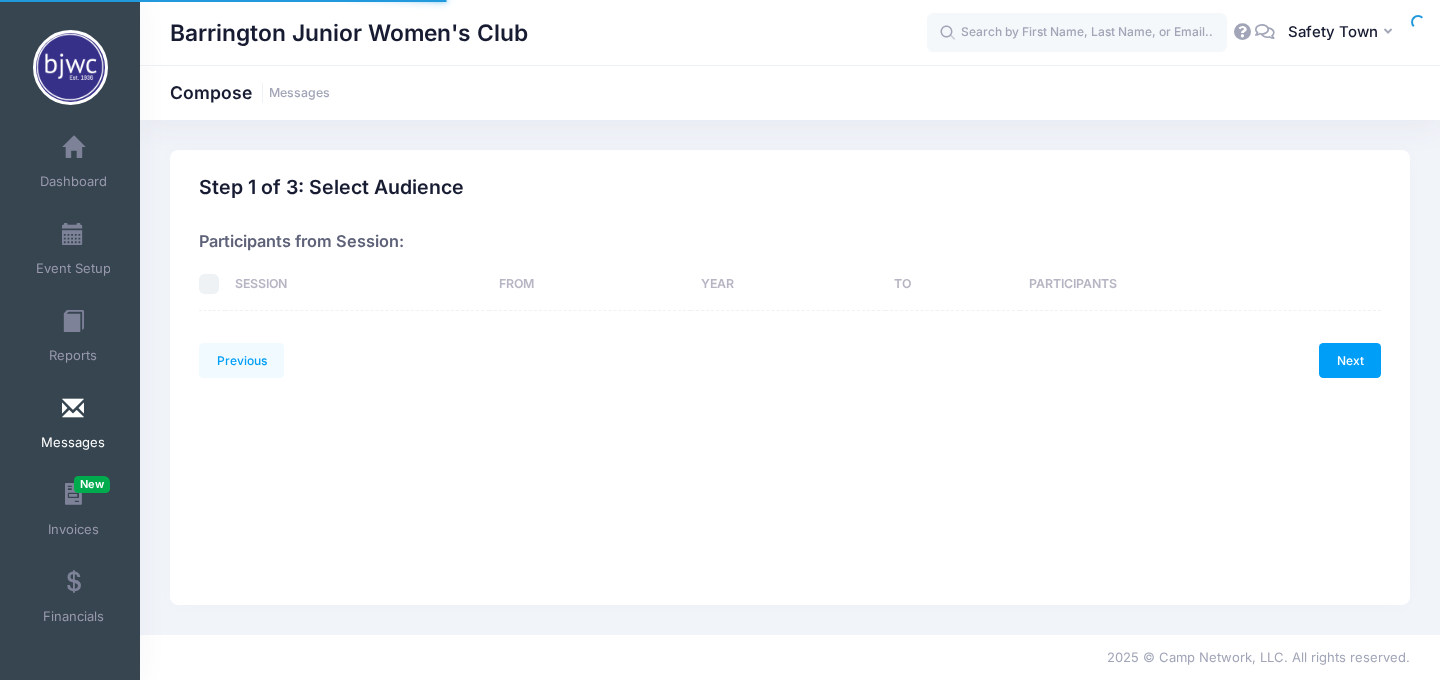 scroll, scrollTop: 0, scrollLeft: 0, axis: both 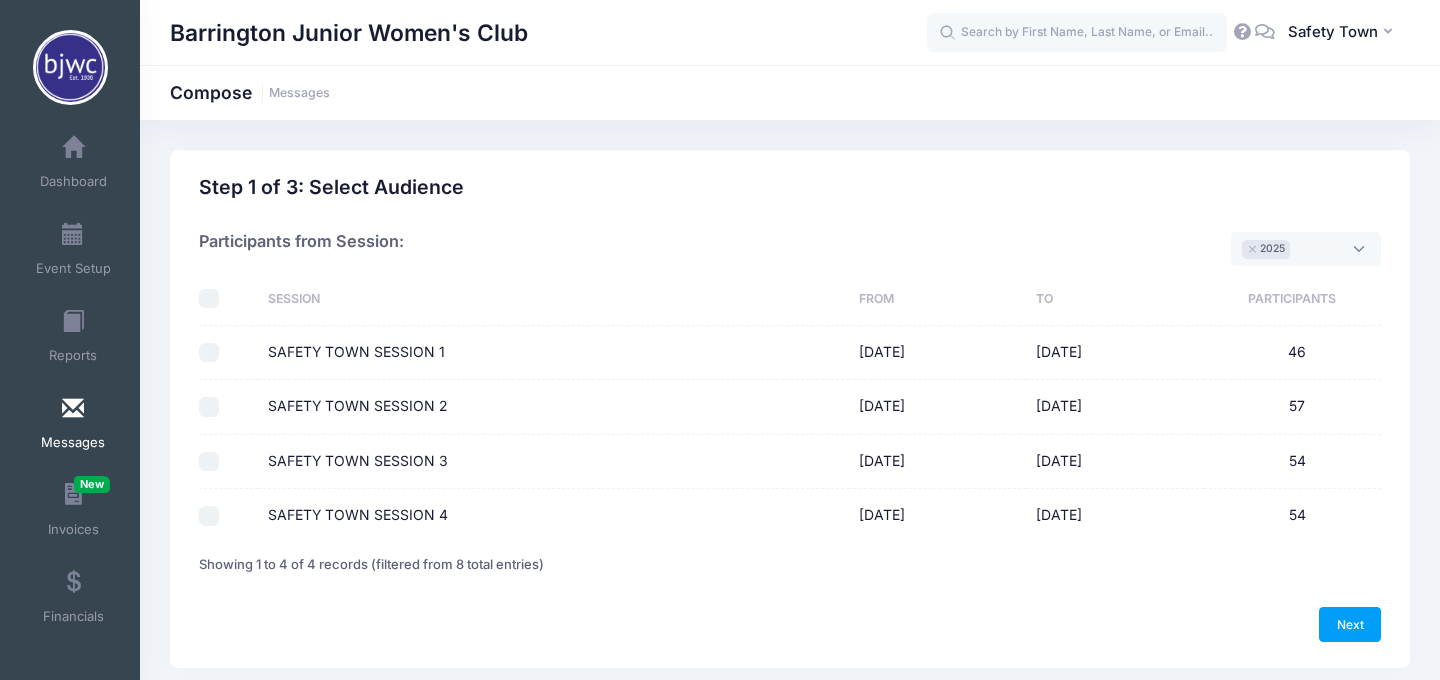 click on "SAFETY TOWN SESSION 3" at bounding box center [209, 462] 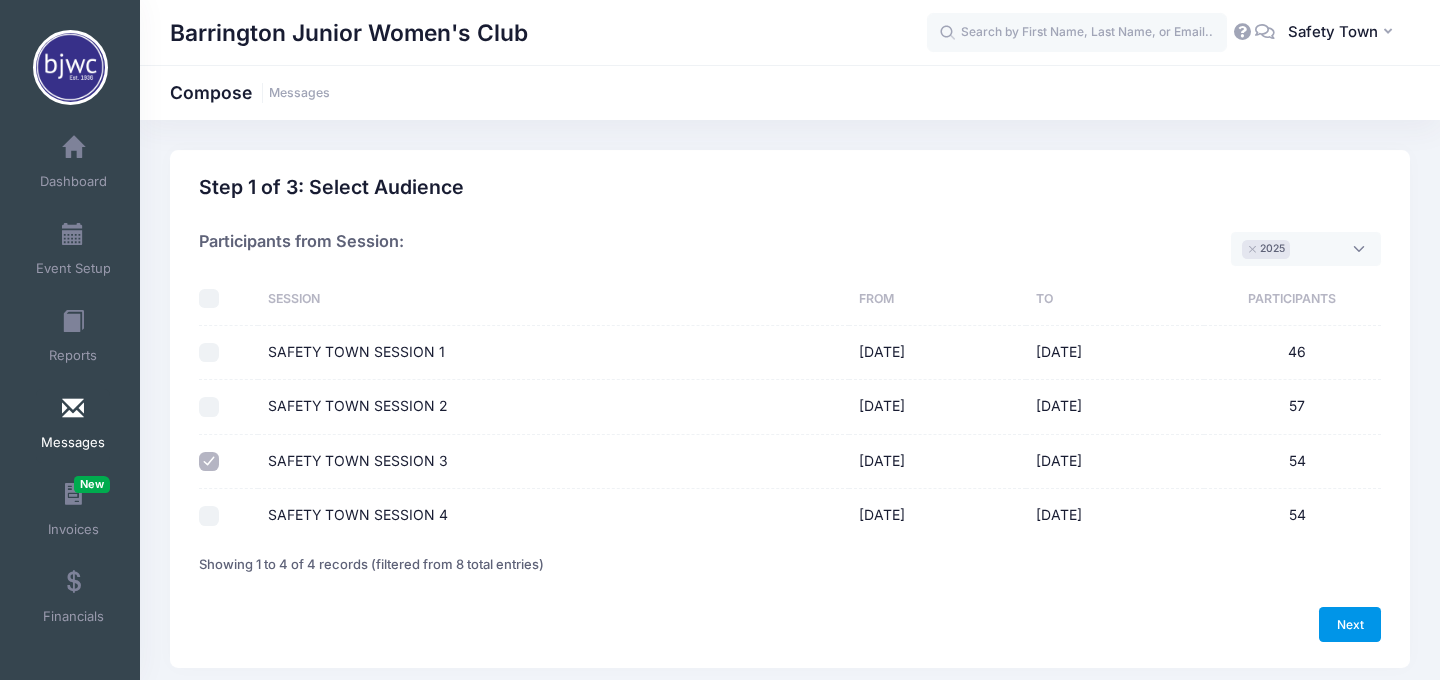 click on "Next" at bounding box center (1350, 624) 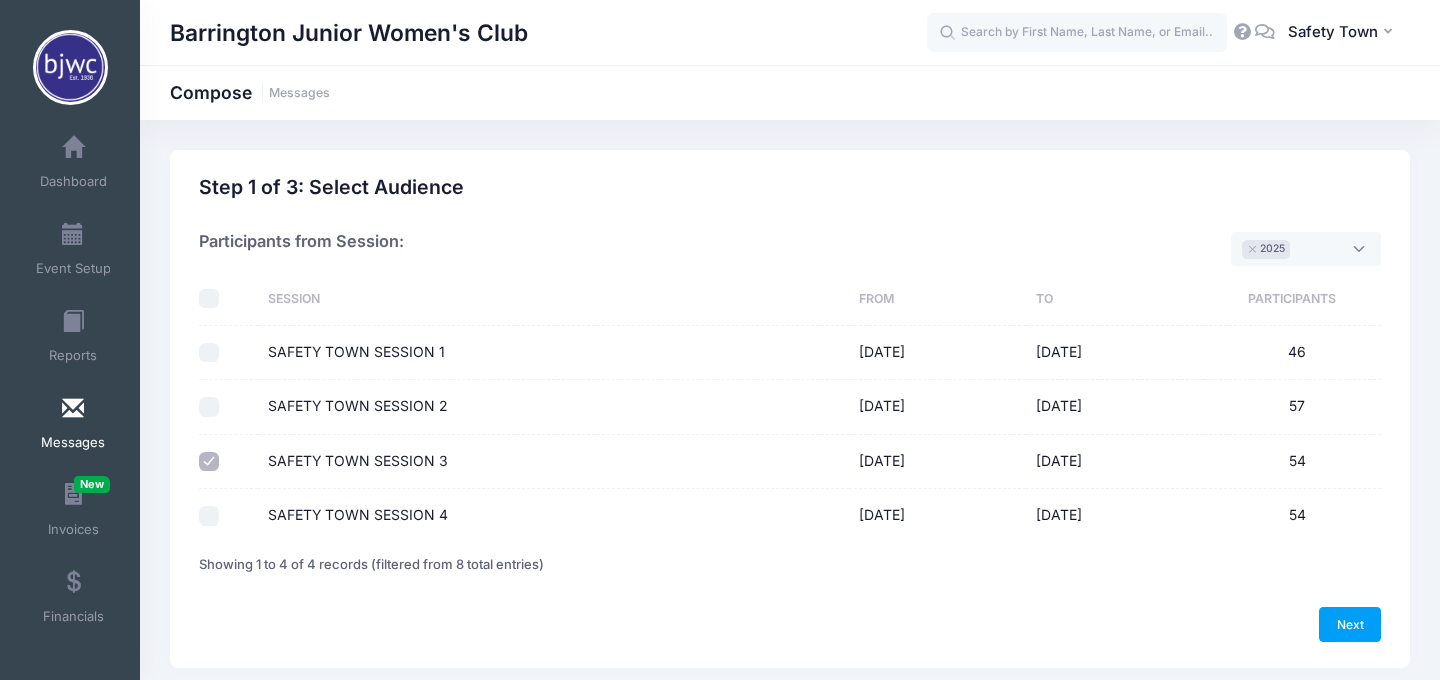 select on "50" 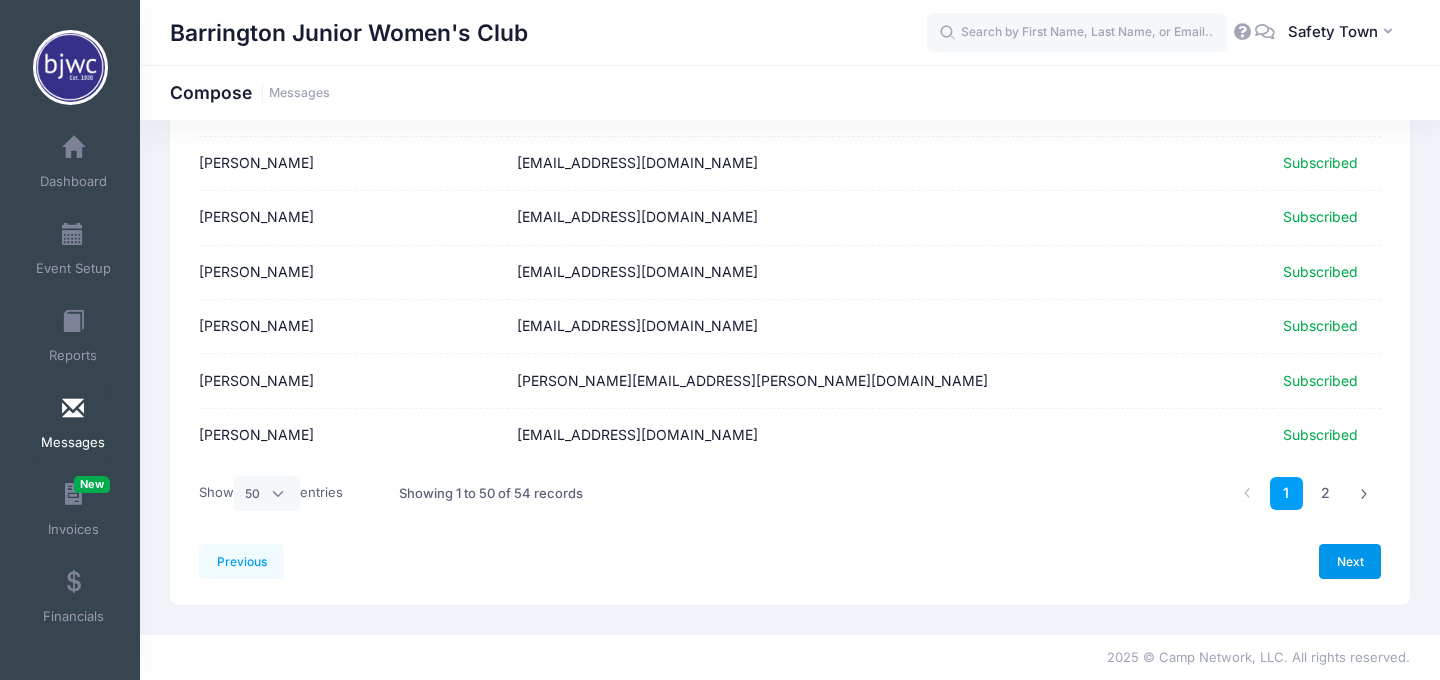 click on "Next" at bounding box center [1350, 561] 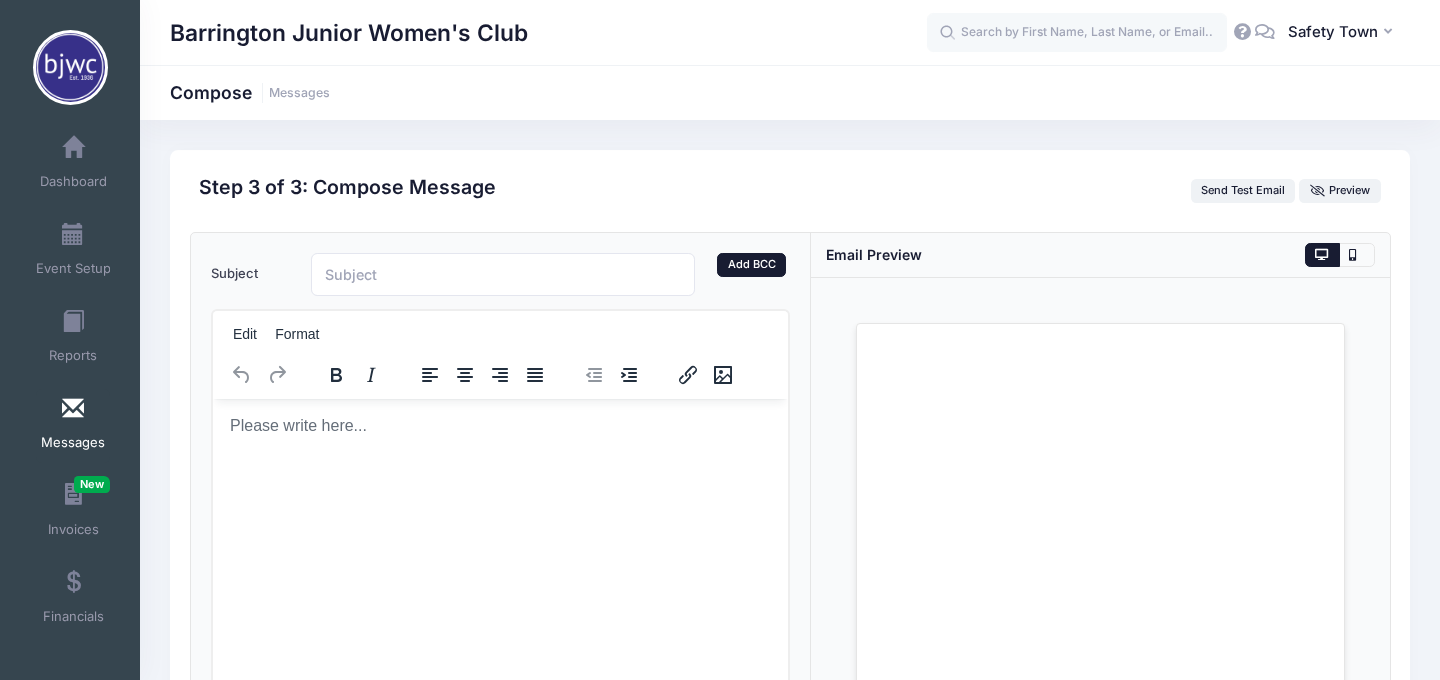 scroll, scrollTop: 0, scrollLeft: 0, axis: both 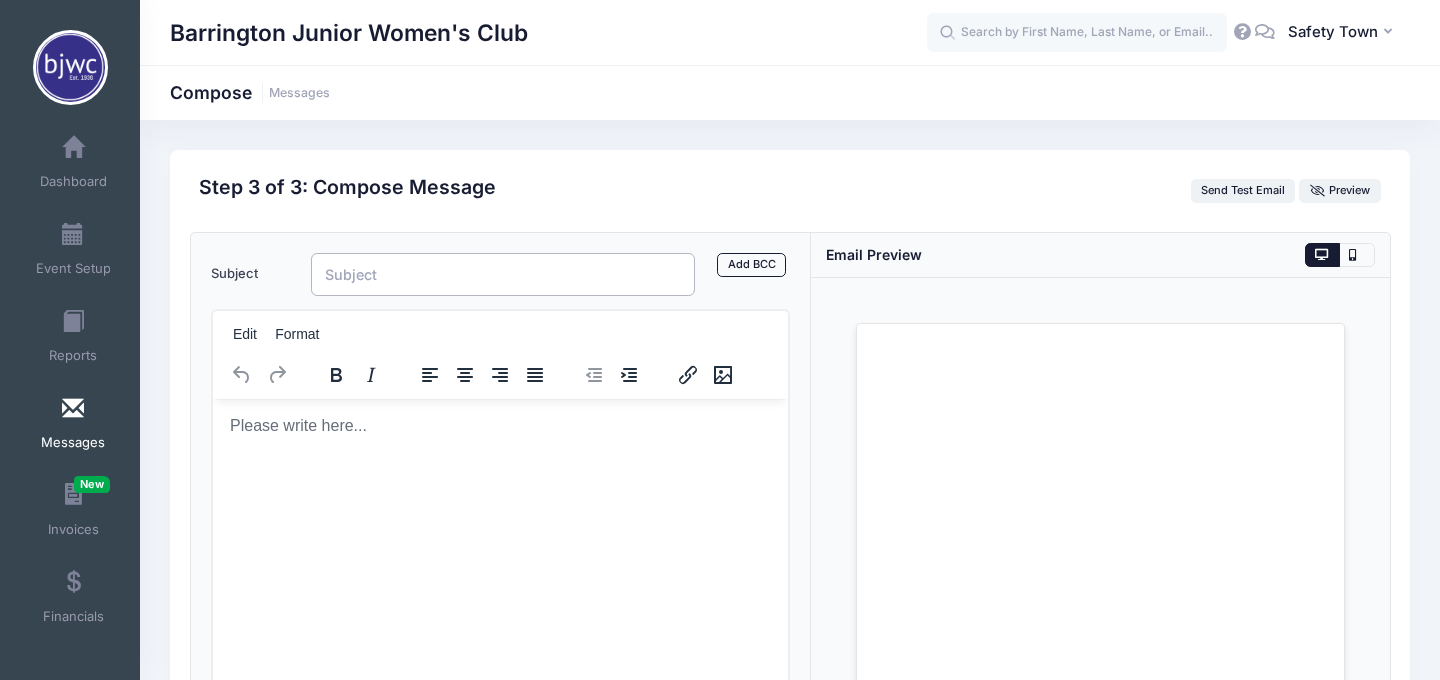 click on "Subject" at bounding box center (503, 274) 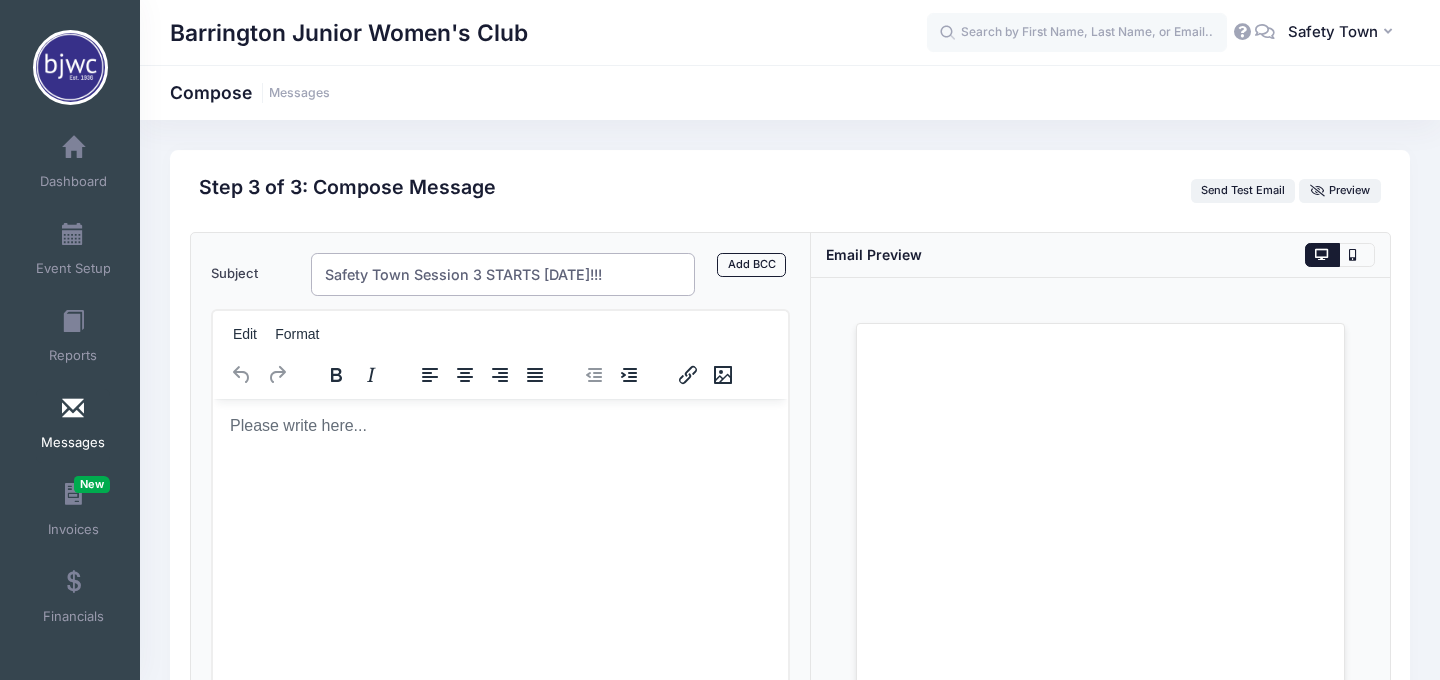type on "Safety Town Session 3 STARTS TOMORROW!!!" 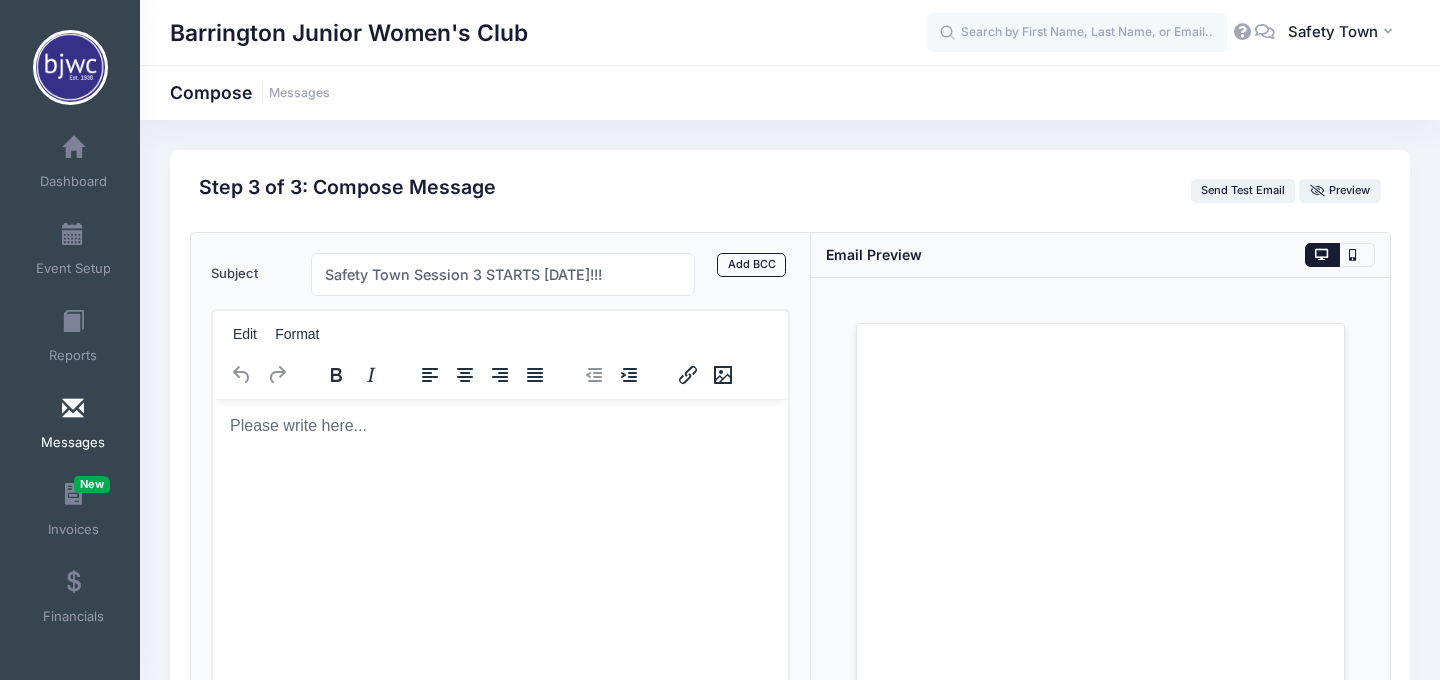 click at bounding box center (499, 425) 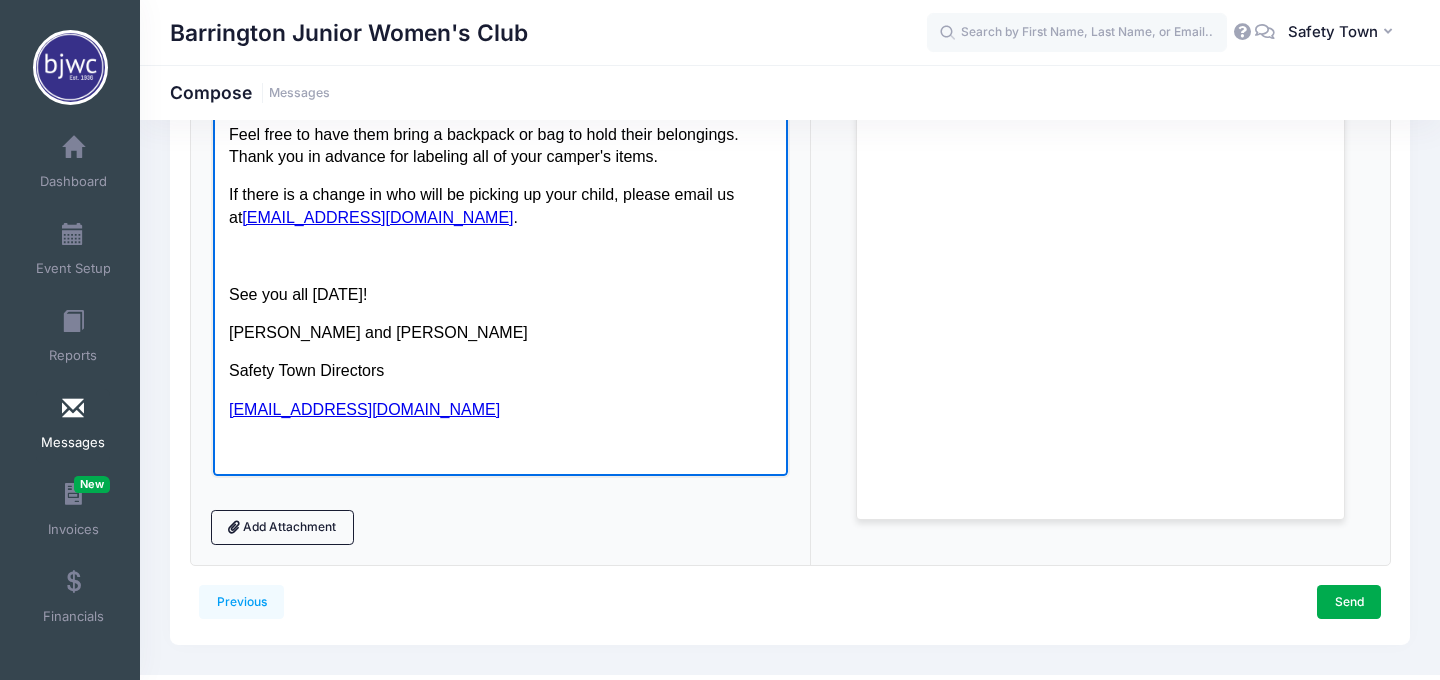 scroll, scrollTop: 340, scrollLeft: 0, axis: vertical 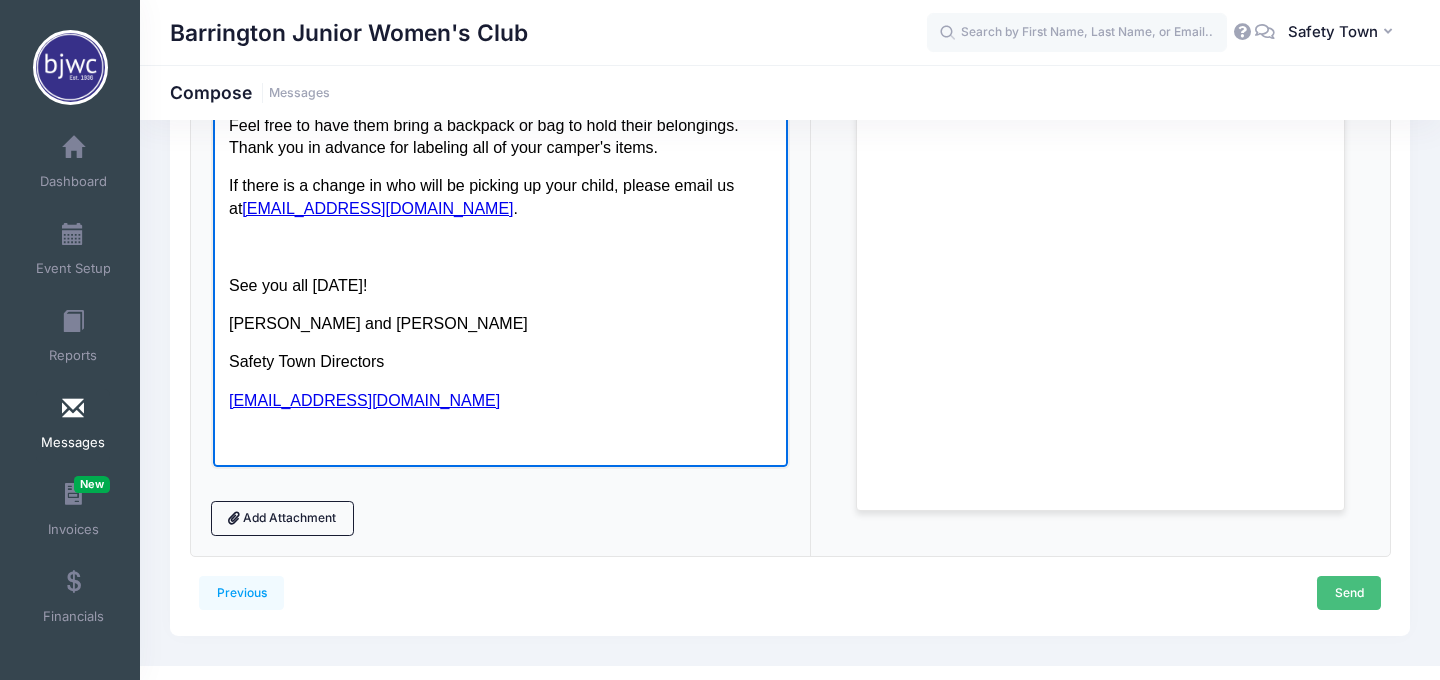 click on "Send" at bounding box center (1349, 593) 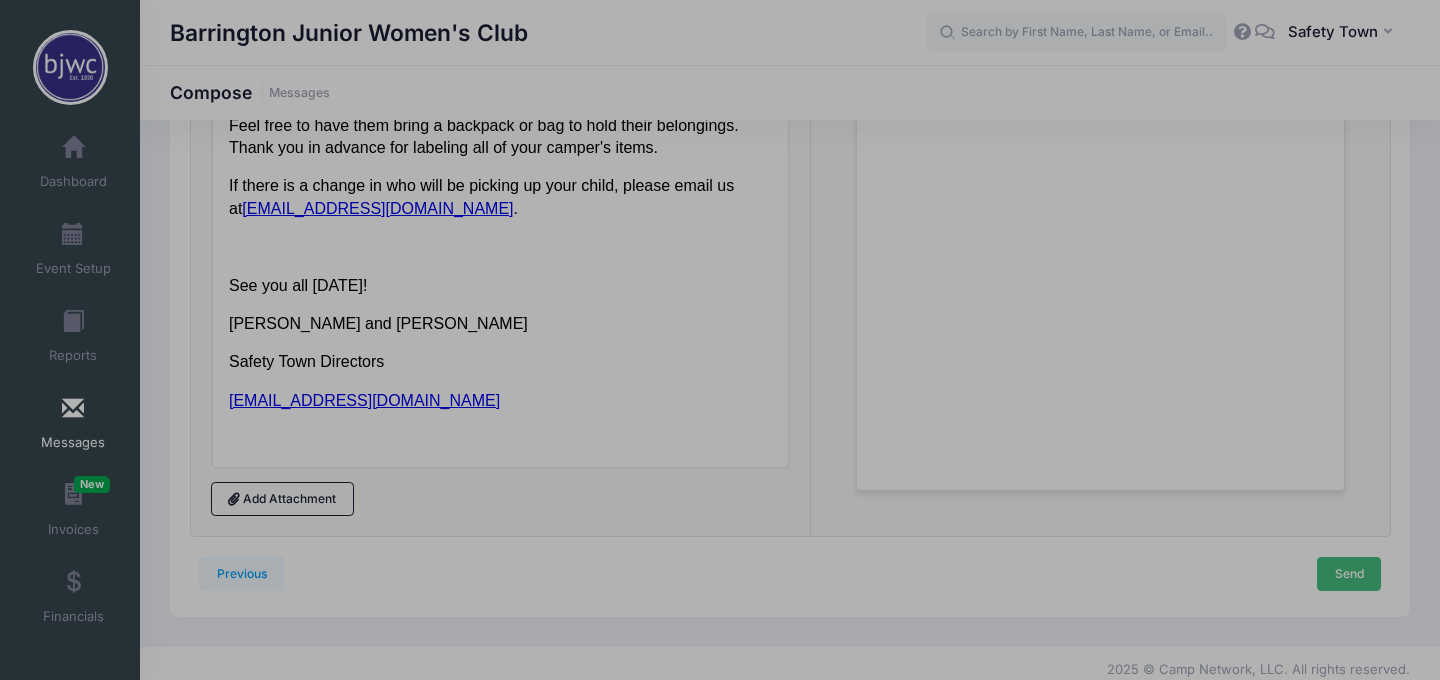 scroll, scrollTop: 0, scrollLeft: 0, axis: both 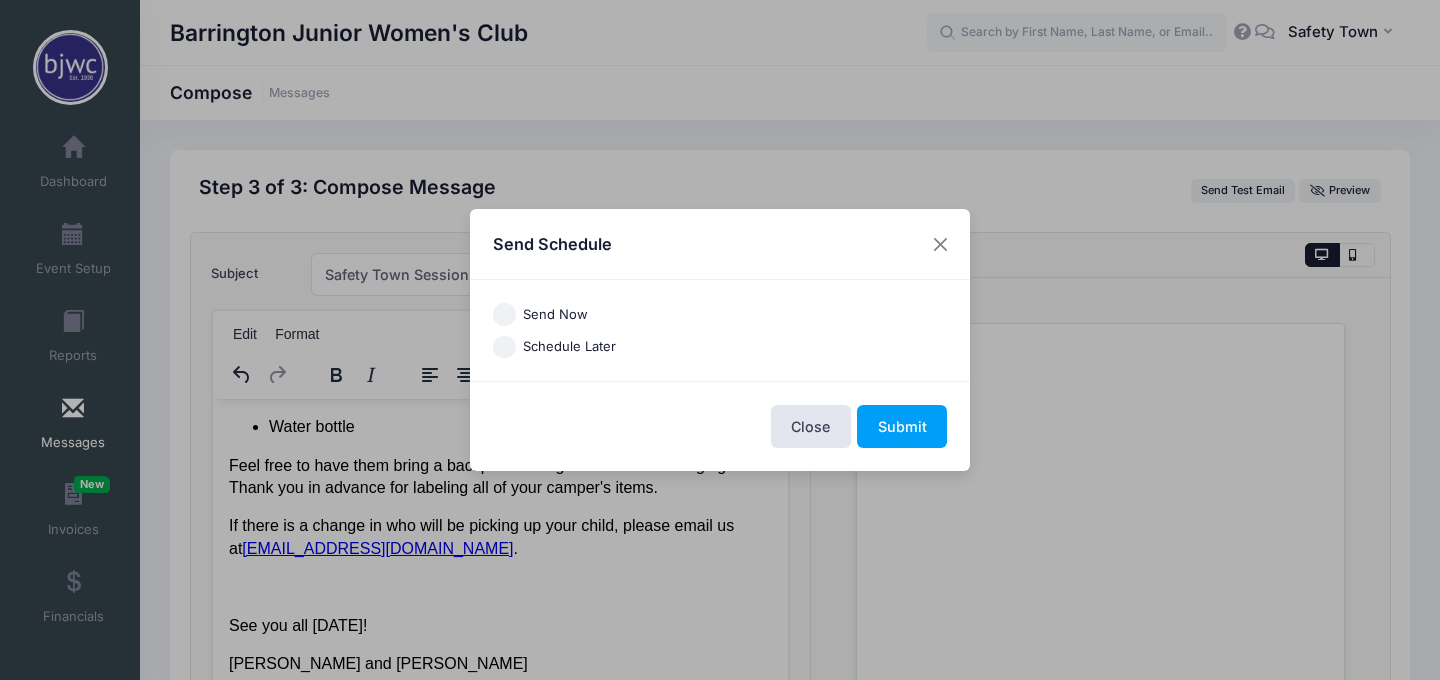 click on "Send Now" at bounding box center (555, 315) 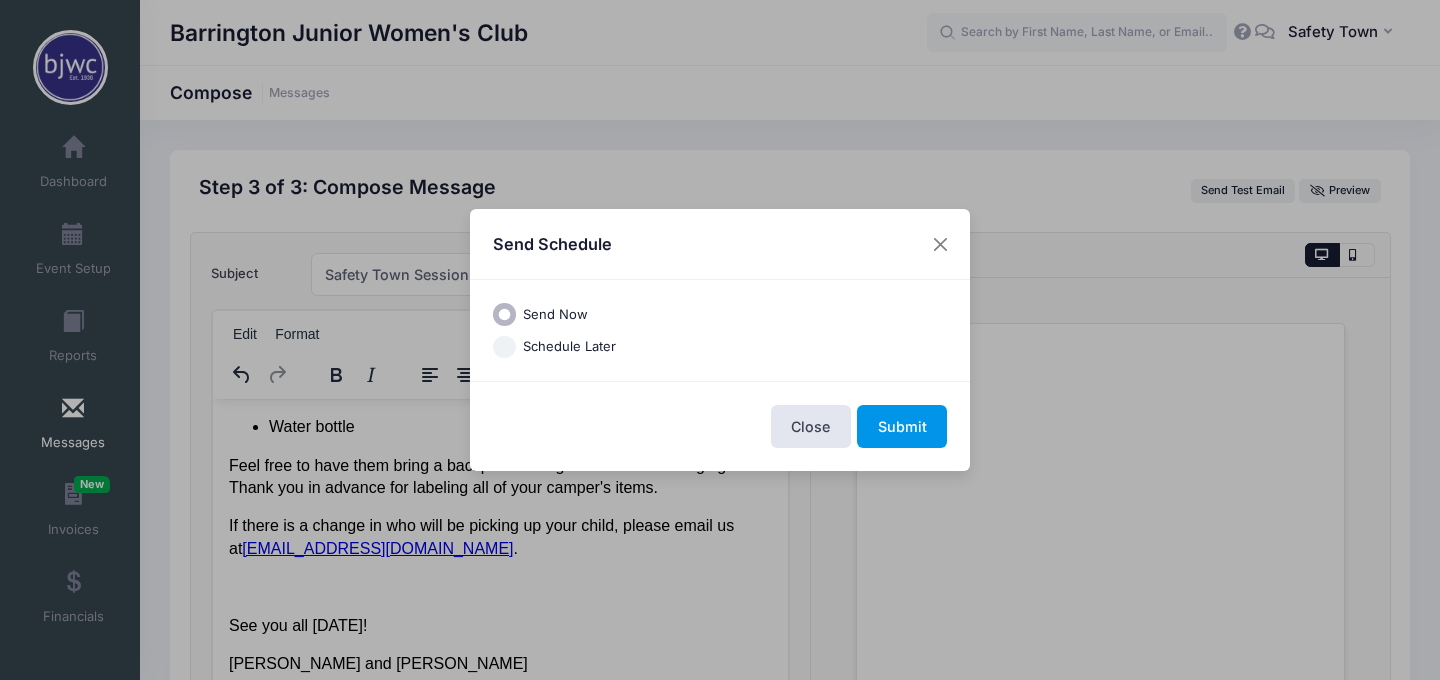 click on "Submit" at bounding box center [902, 426] 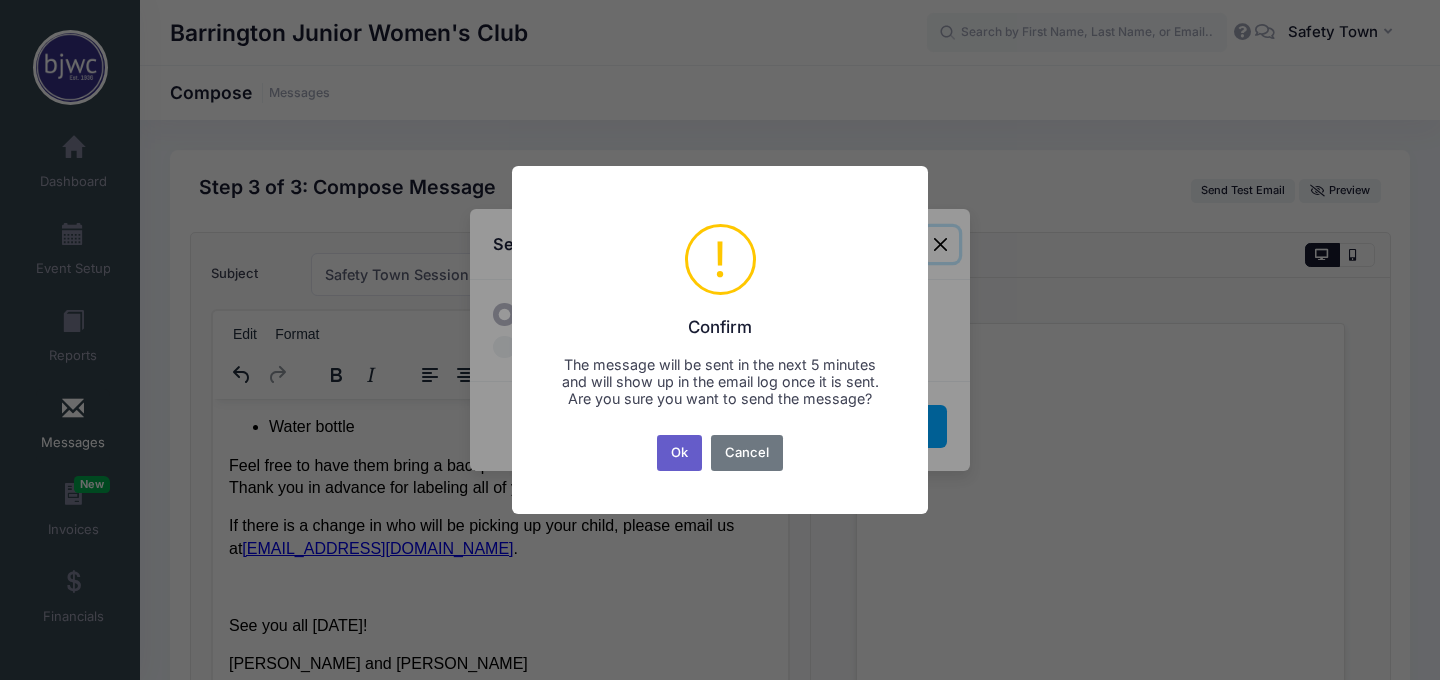 click on "Ok" at bounding box center (680, 453) 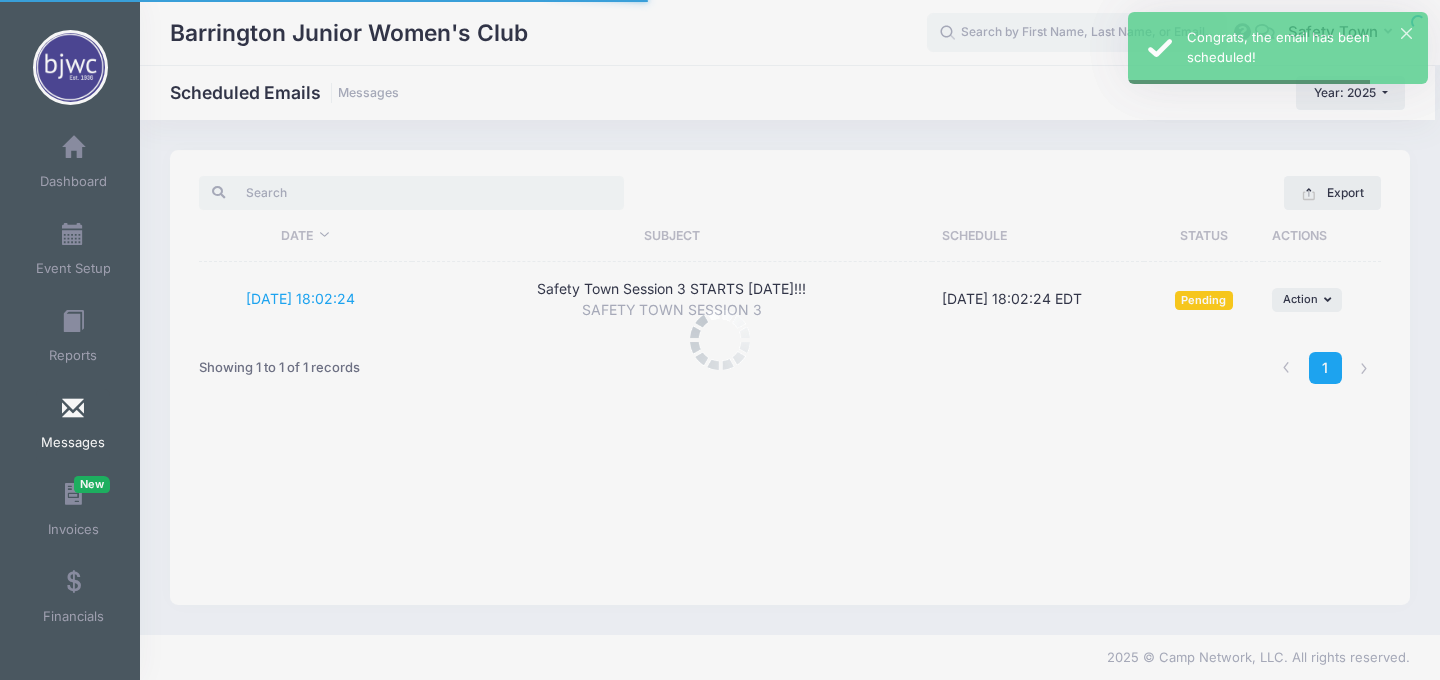 scroll, scrollTop: 0, scrollLeft: 0, axis: both 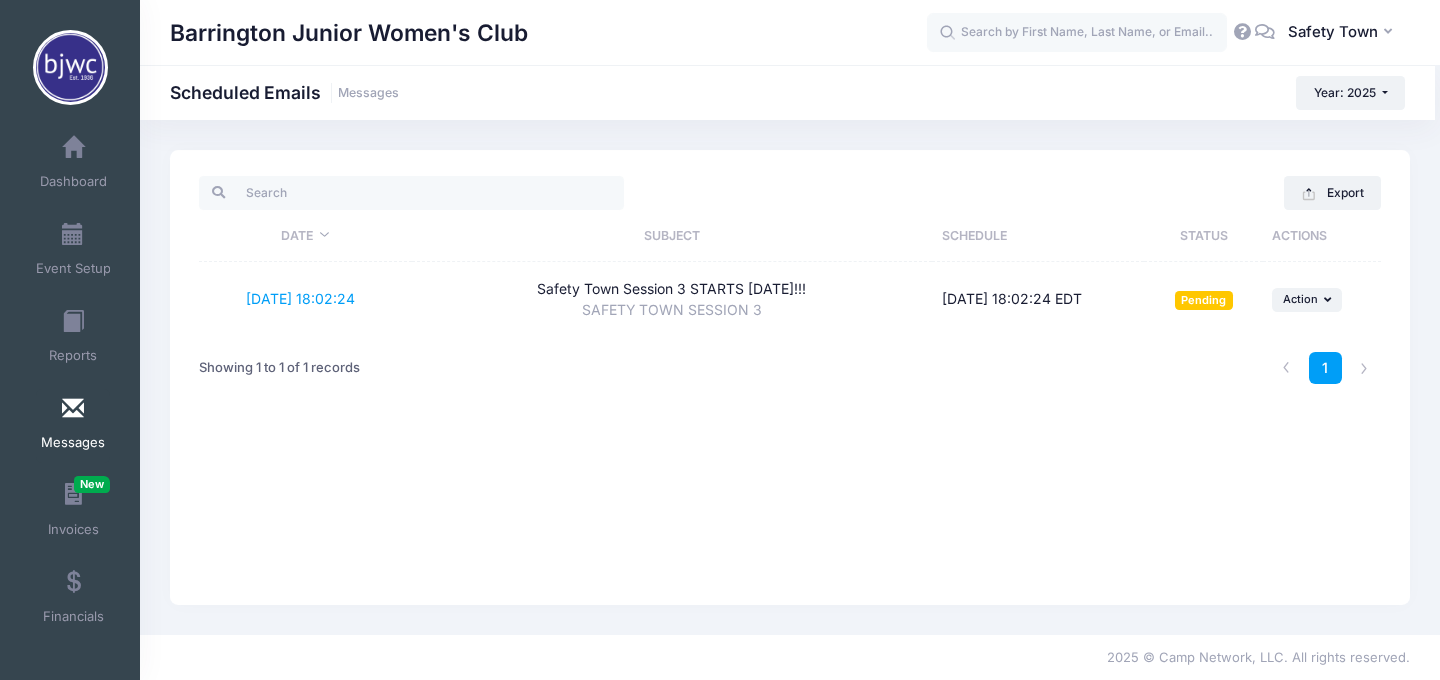 click at bounding box center (73, 409) 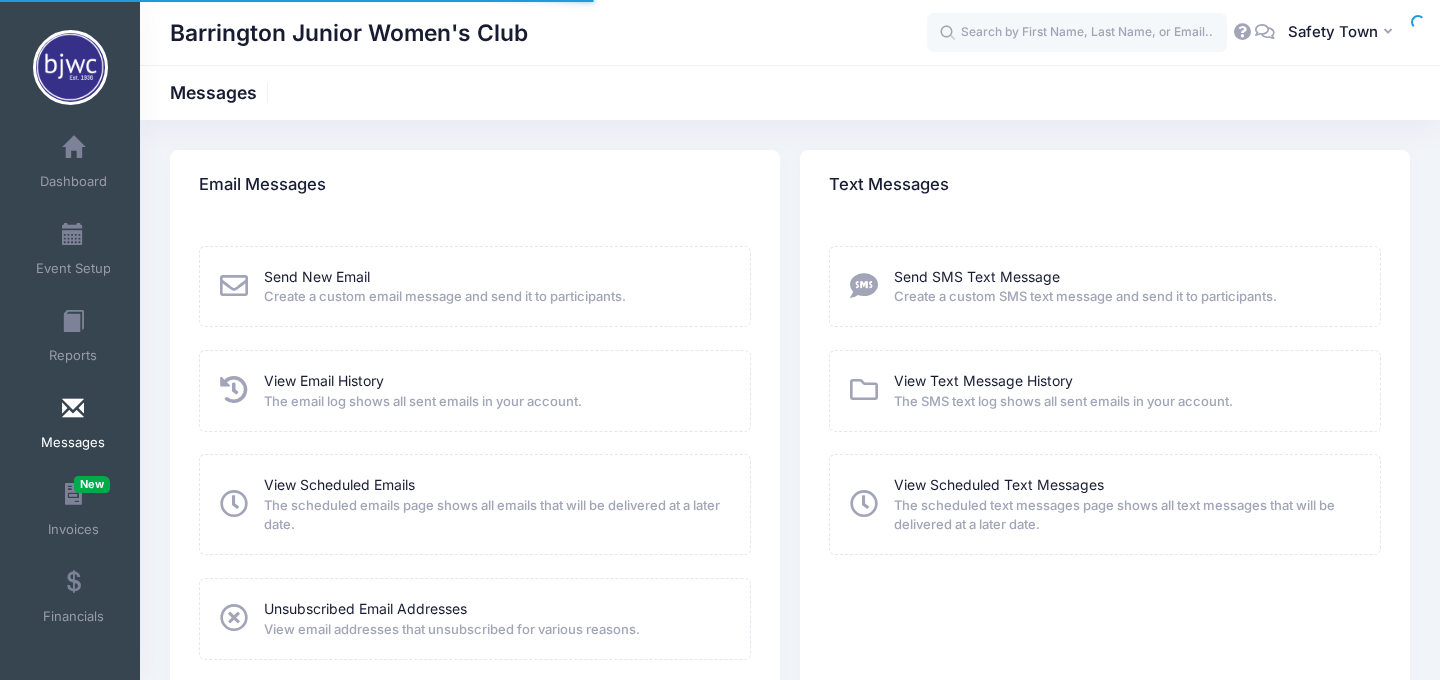 scroll, scrollTop: 0, scrollLeft: 0, axis: both 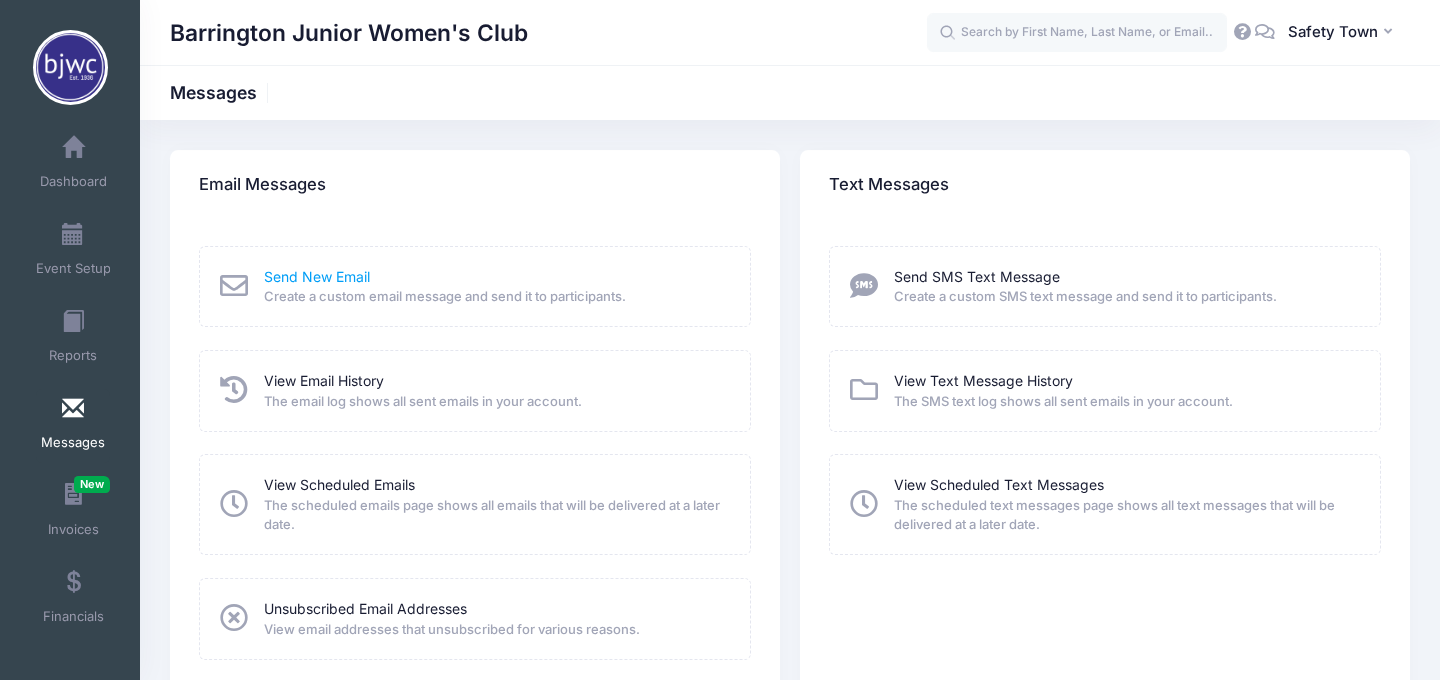 click on "Send New Email" at bounding box center [317, 276] 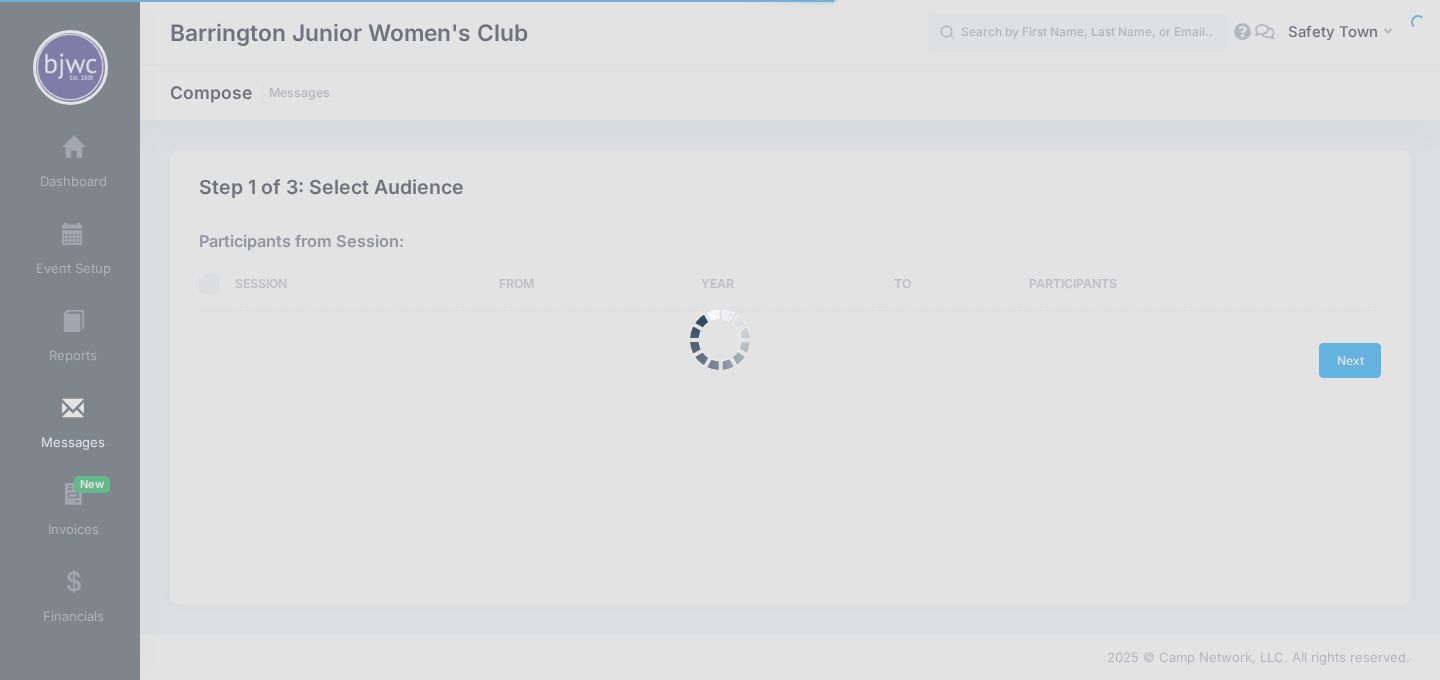 scroll, scrollTop: 0, scrollLeft: 0, axis: both 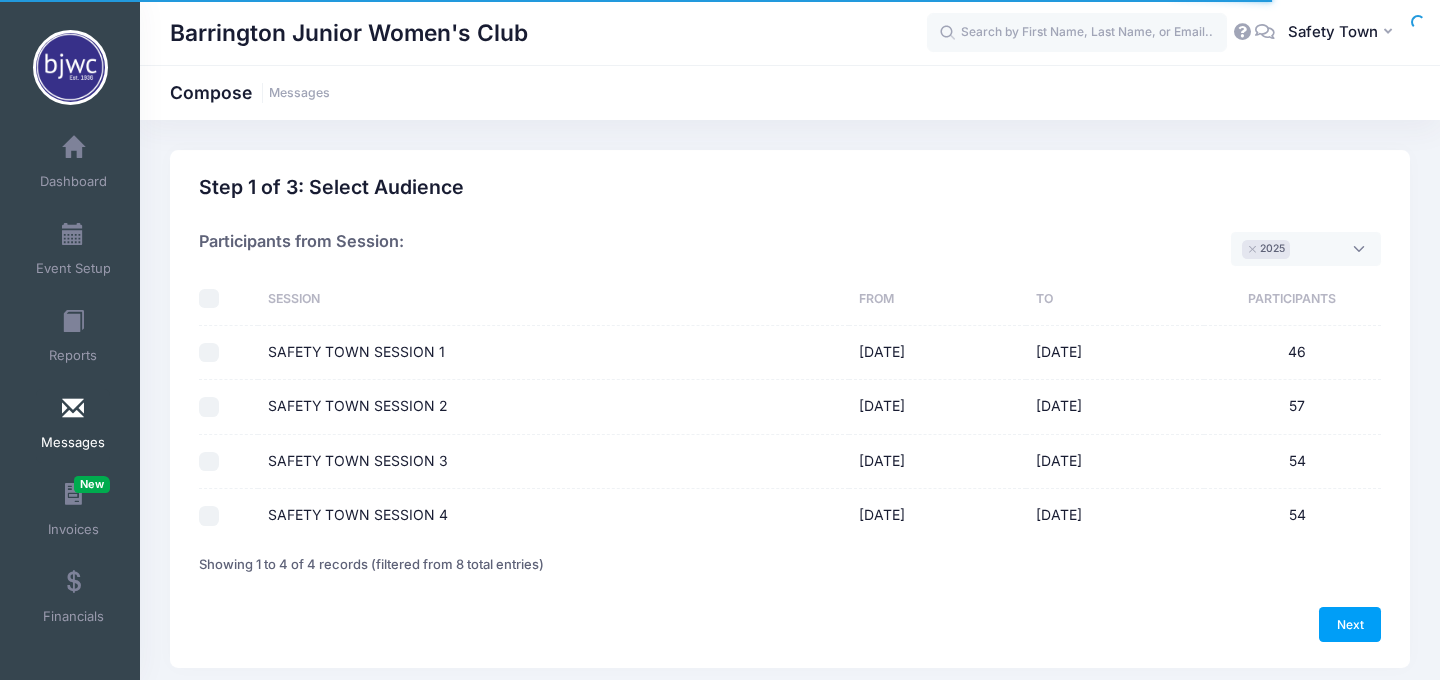 click on "SAFETY TOWN SESSION 4" at bounding box center (209, 516) 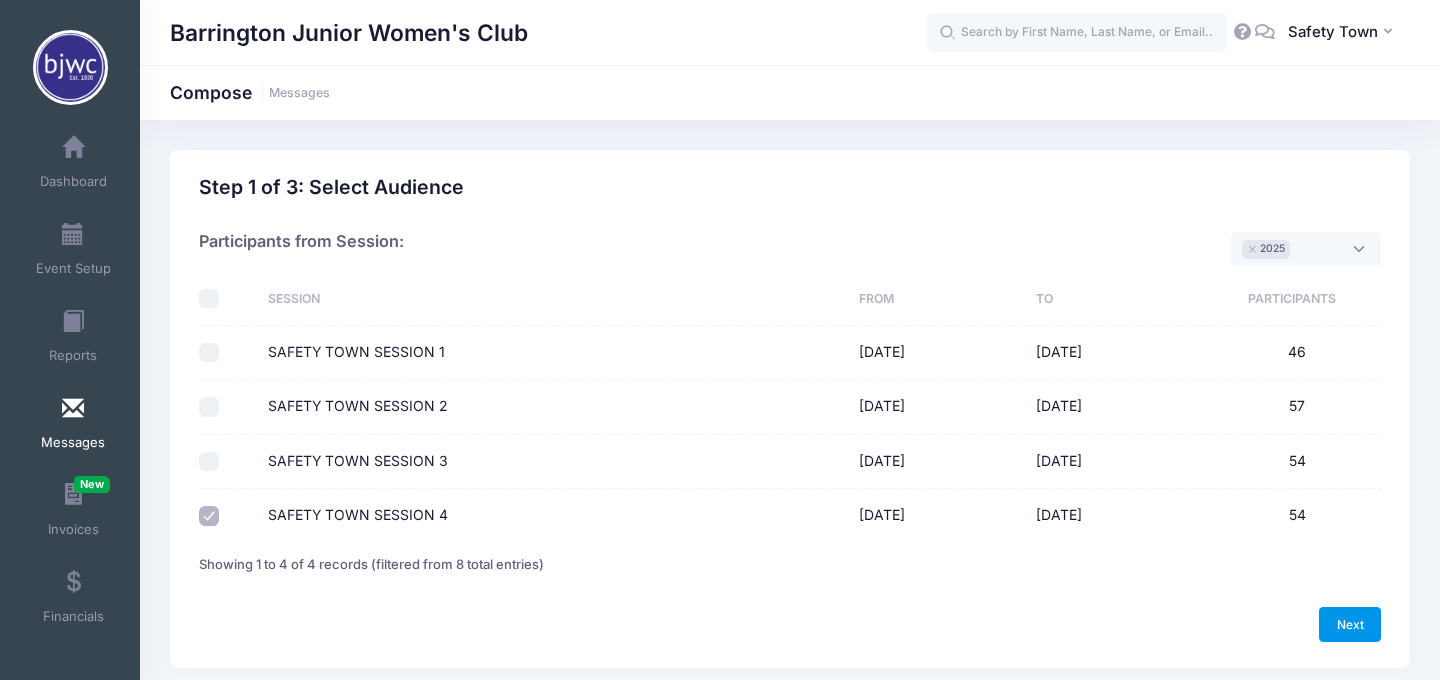 click on "Next" at bounding box center (1350, 624) 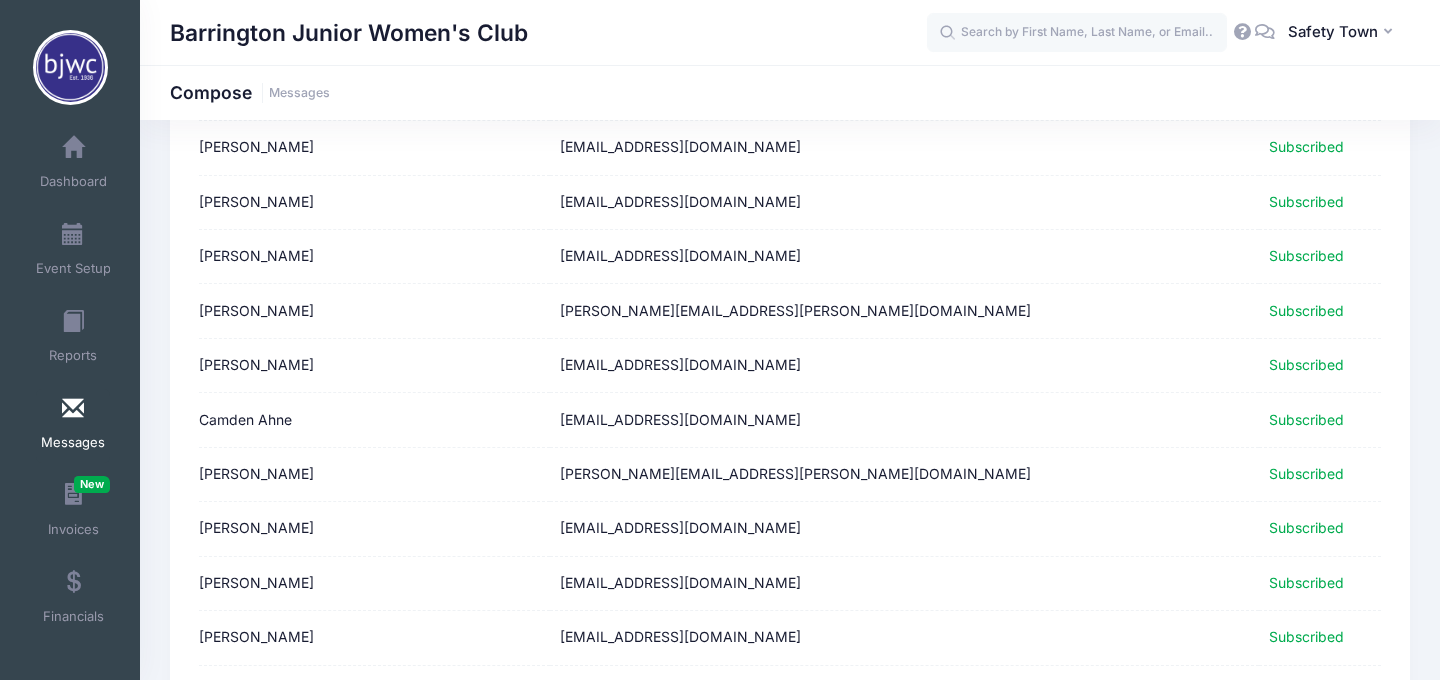 scroll, scrollTop: 2558, scrollLeft: 0, axis: vertical 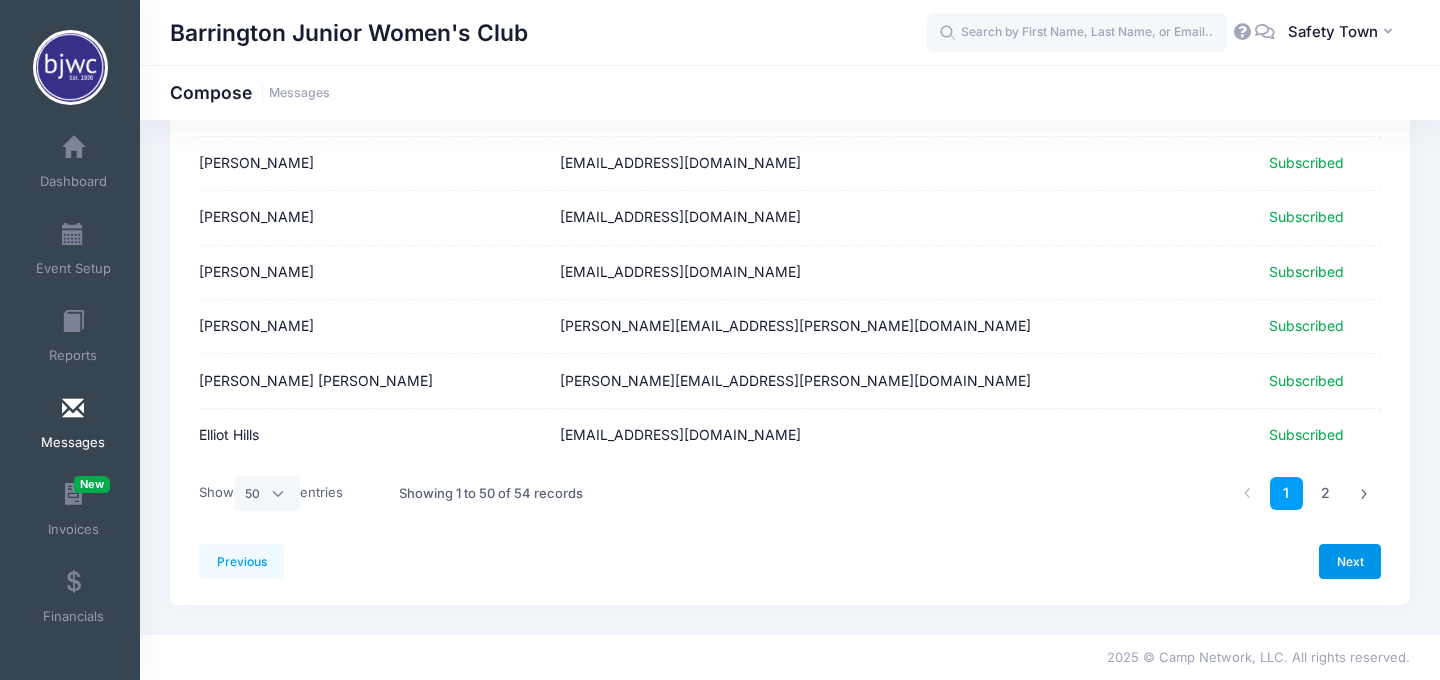 click on "Next" at bounding box center (1350, 561) 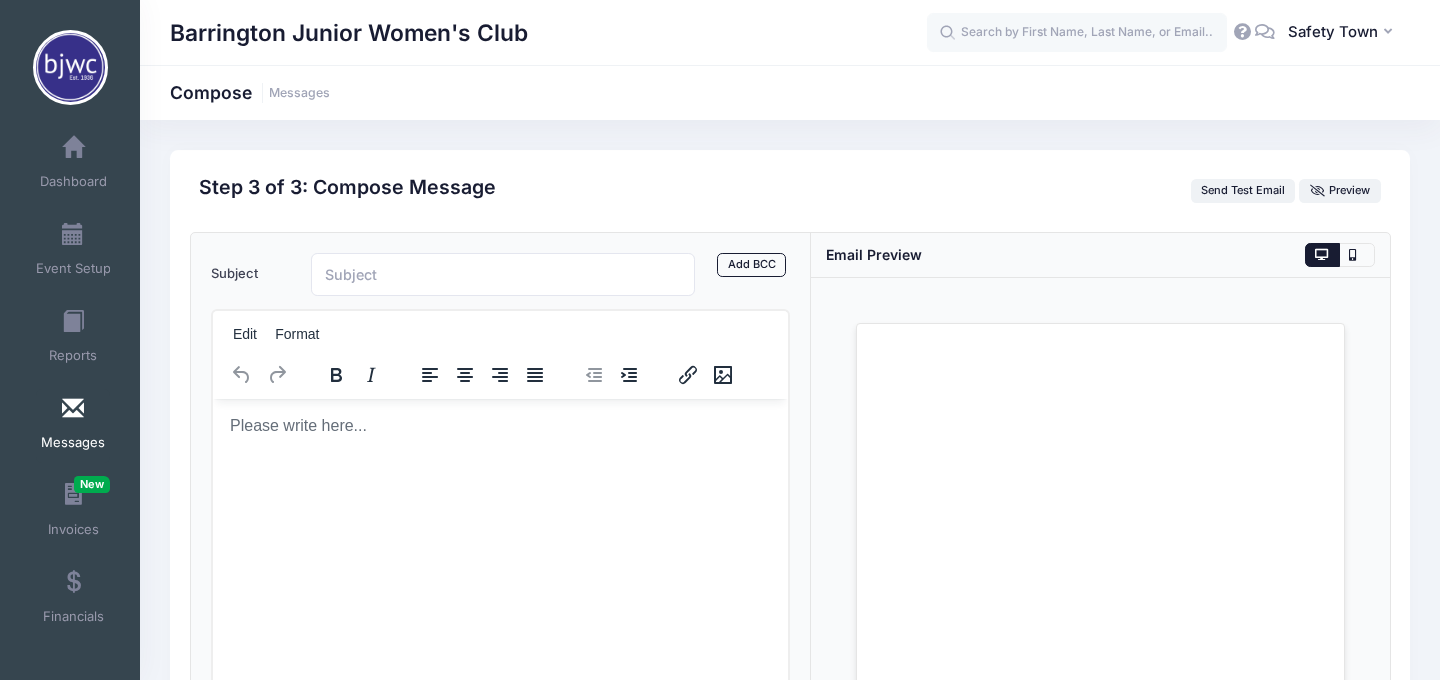 scroll, scrollTop: 0, scrollLeft: 0, axis: both 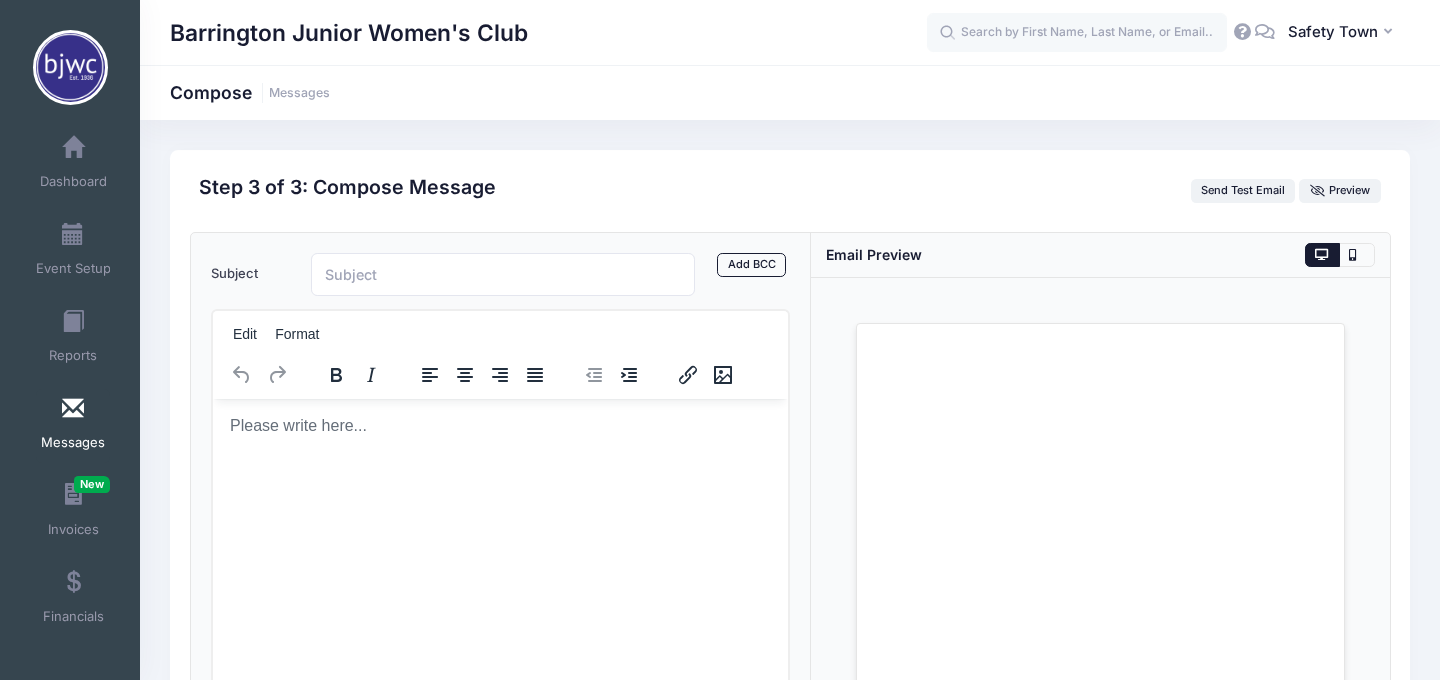 click at bounding box center [499, 425] 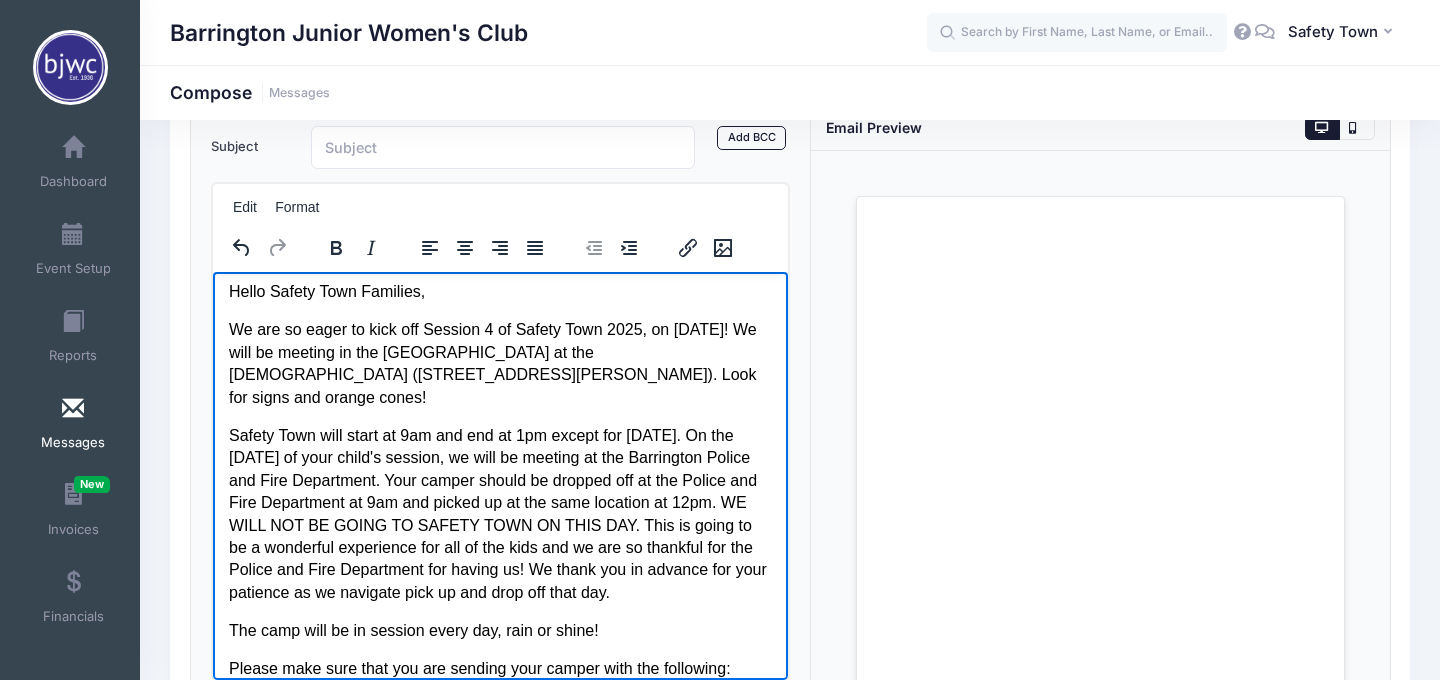 scroll, scrollTop: 0, scrollLeft: 0, axis: both 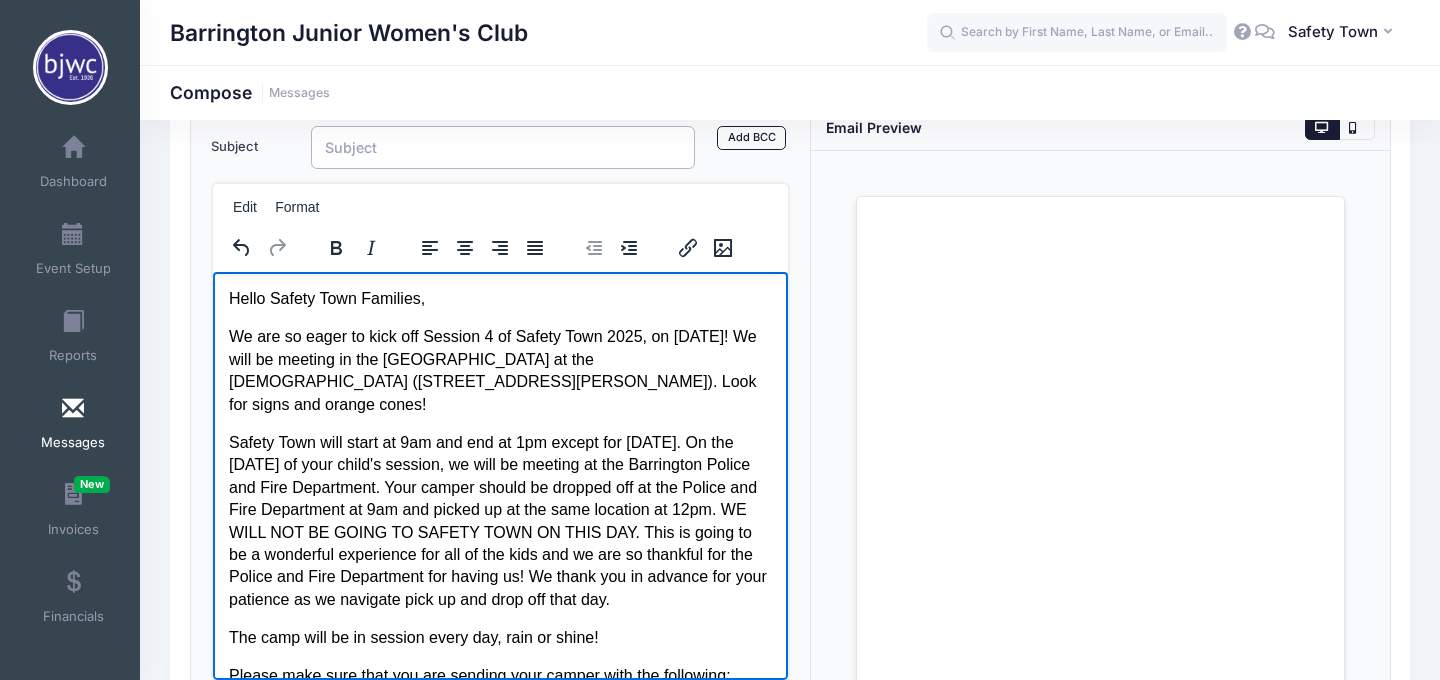 click on "Subject" at bounding box center [503, 147] 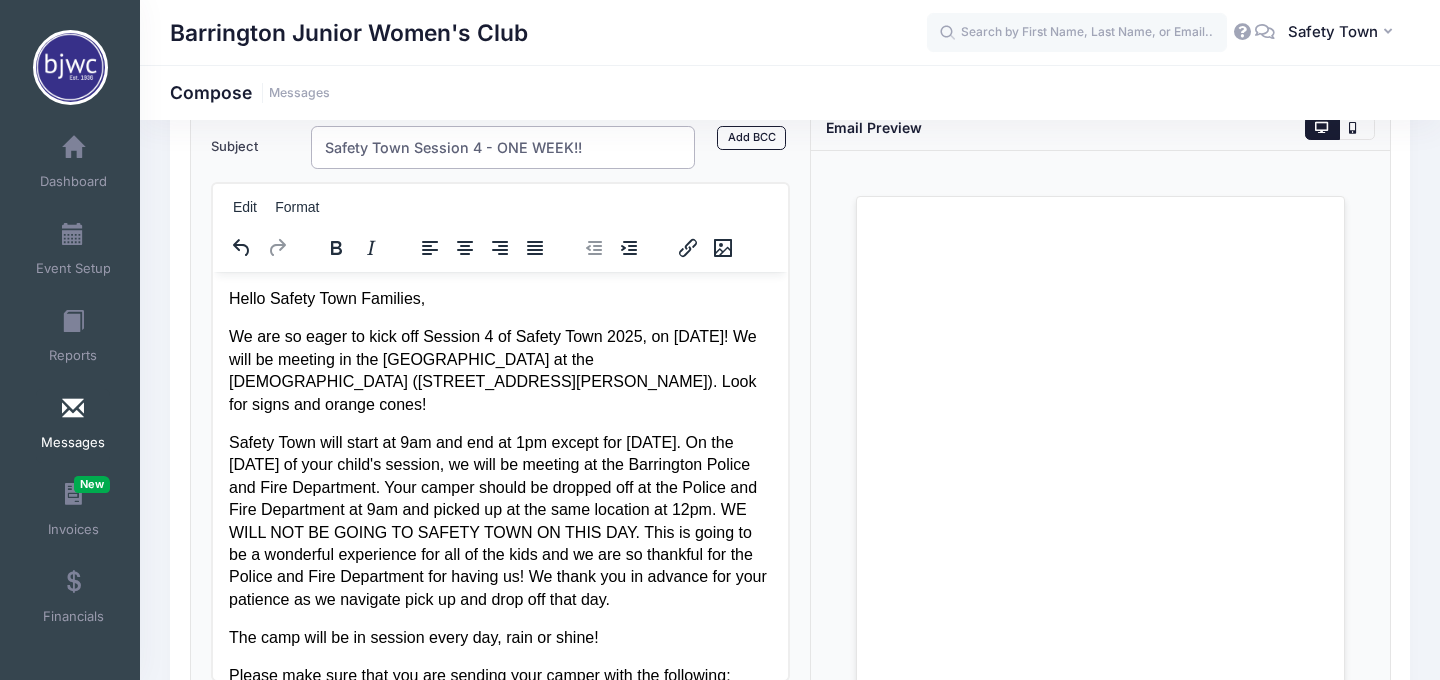 type on "Safety Town Session 4 - ONE WEEK!!" 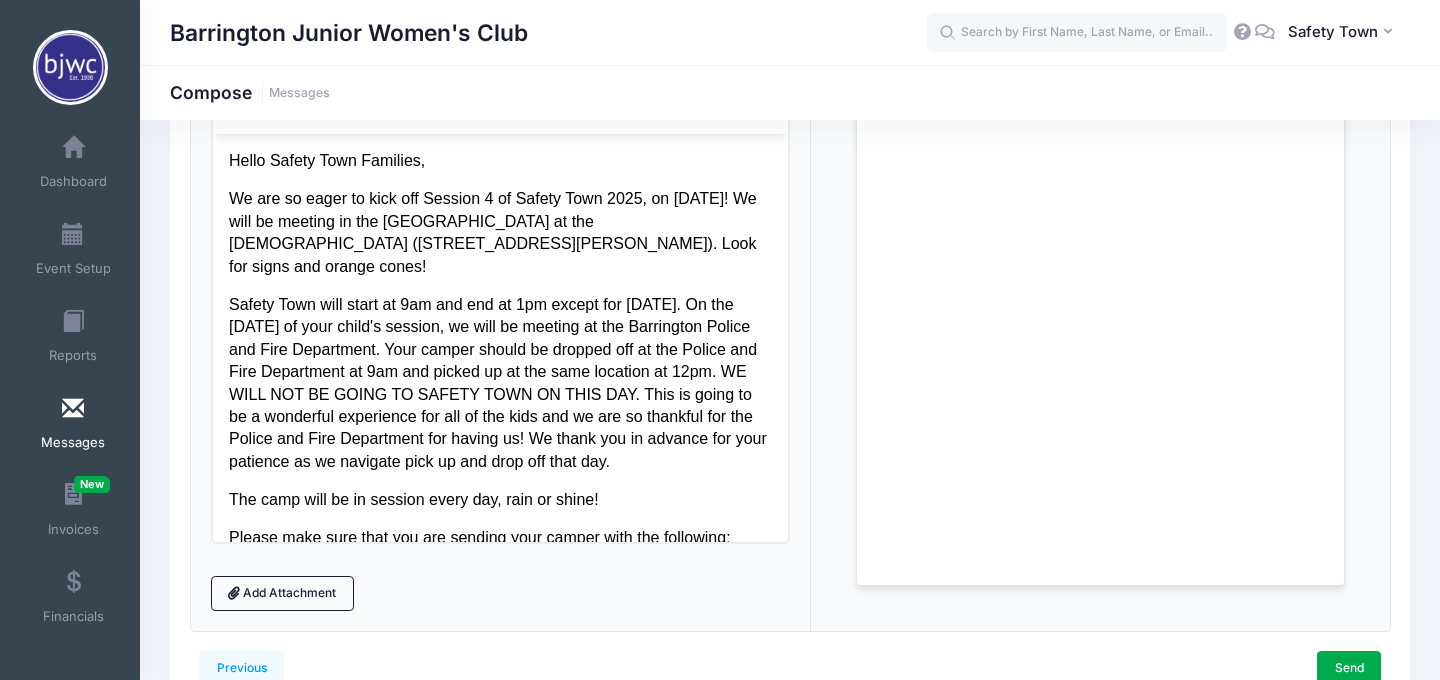 scroll, scrollTop: 271, scrollLeft: 0, axis: vertical 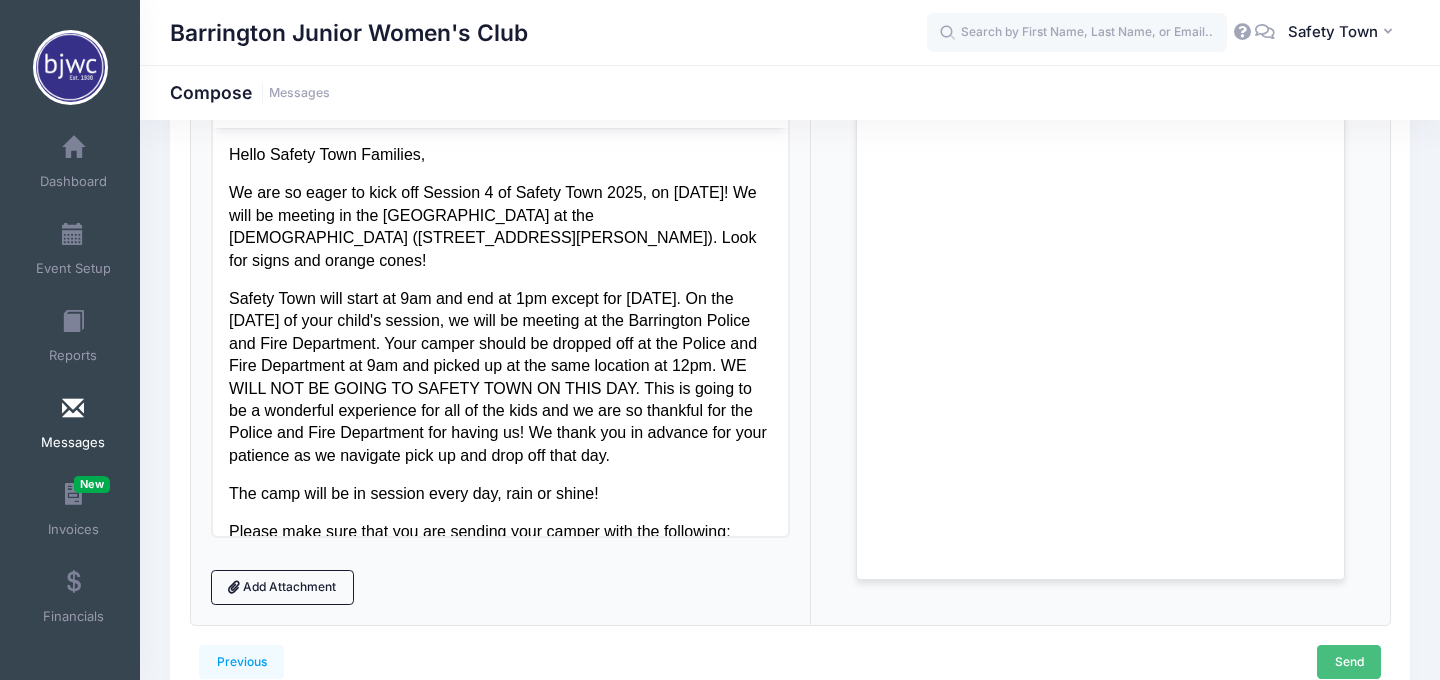 click on "Send" at bounding box center (1349, 662) 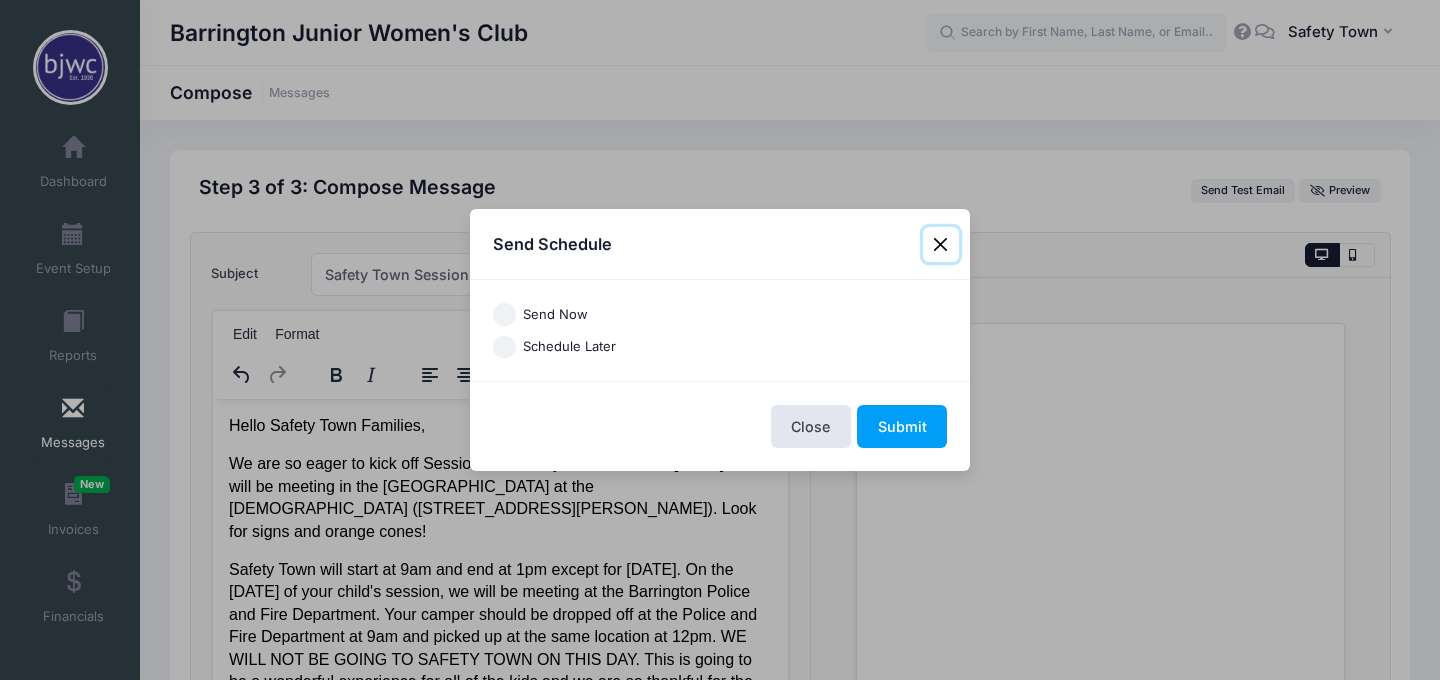 click at bounding box center (941, 245) 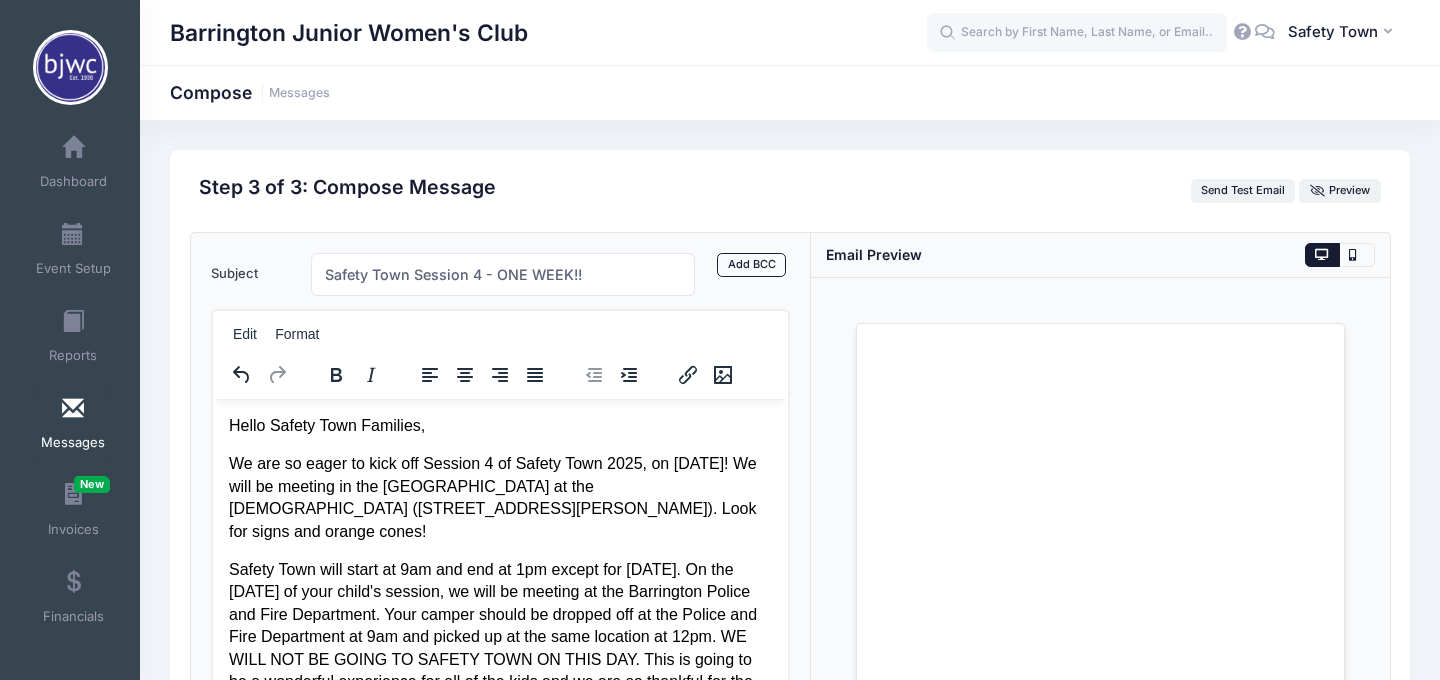 scroll, scrollTop: 352, scrollLeft: 0, axis: vertical 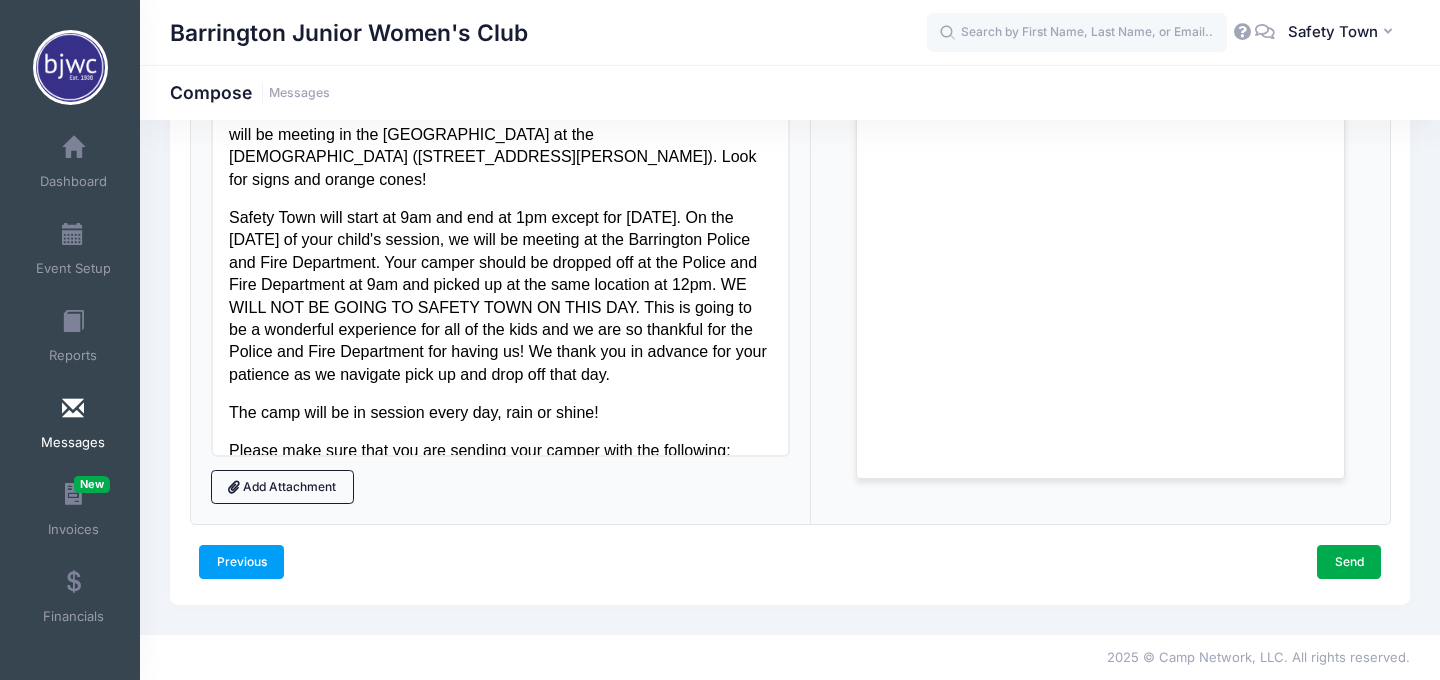 click on "Previous" at bounding box center (241, 562) 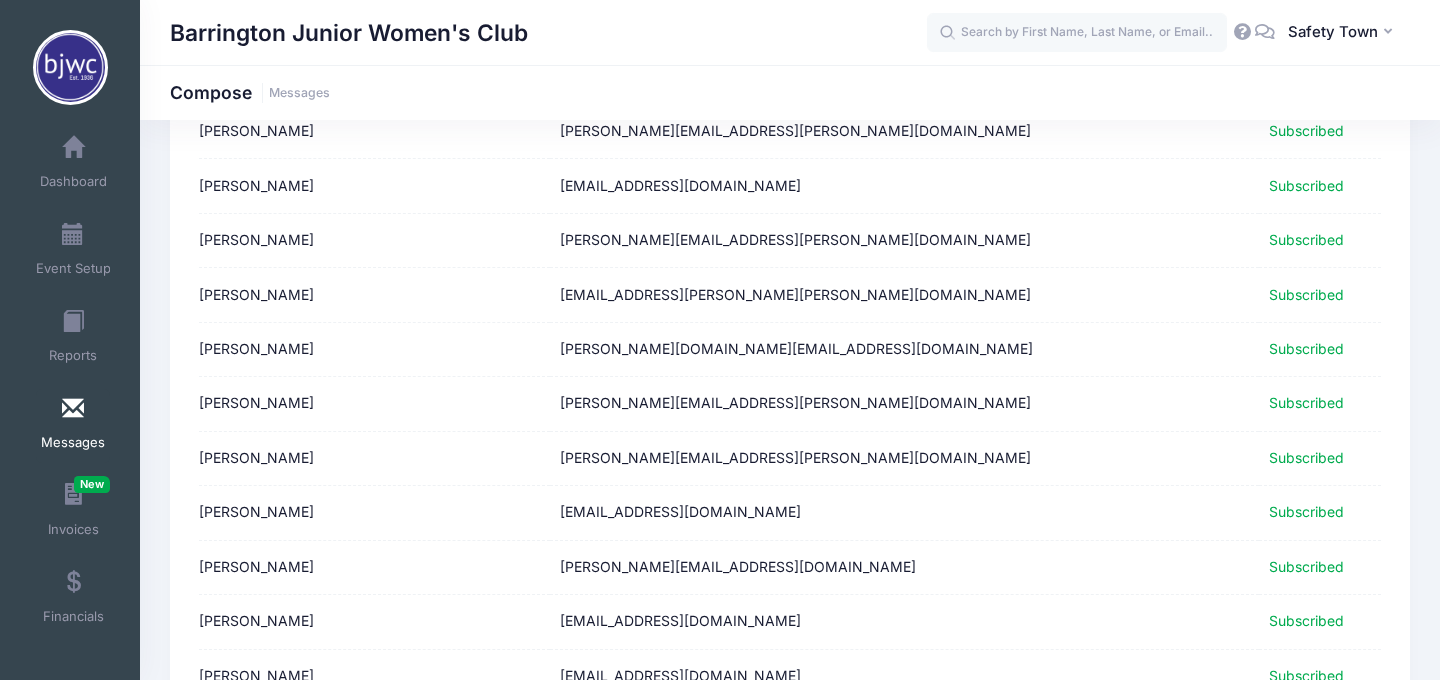 scroll, scrollTop: 2558, scrollLeft: 0, axis: vertical 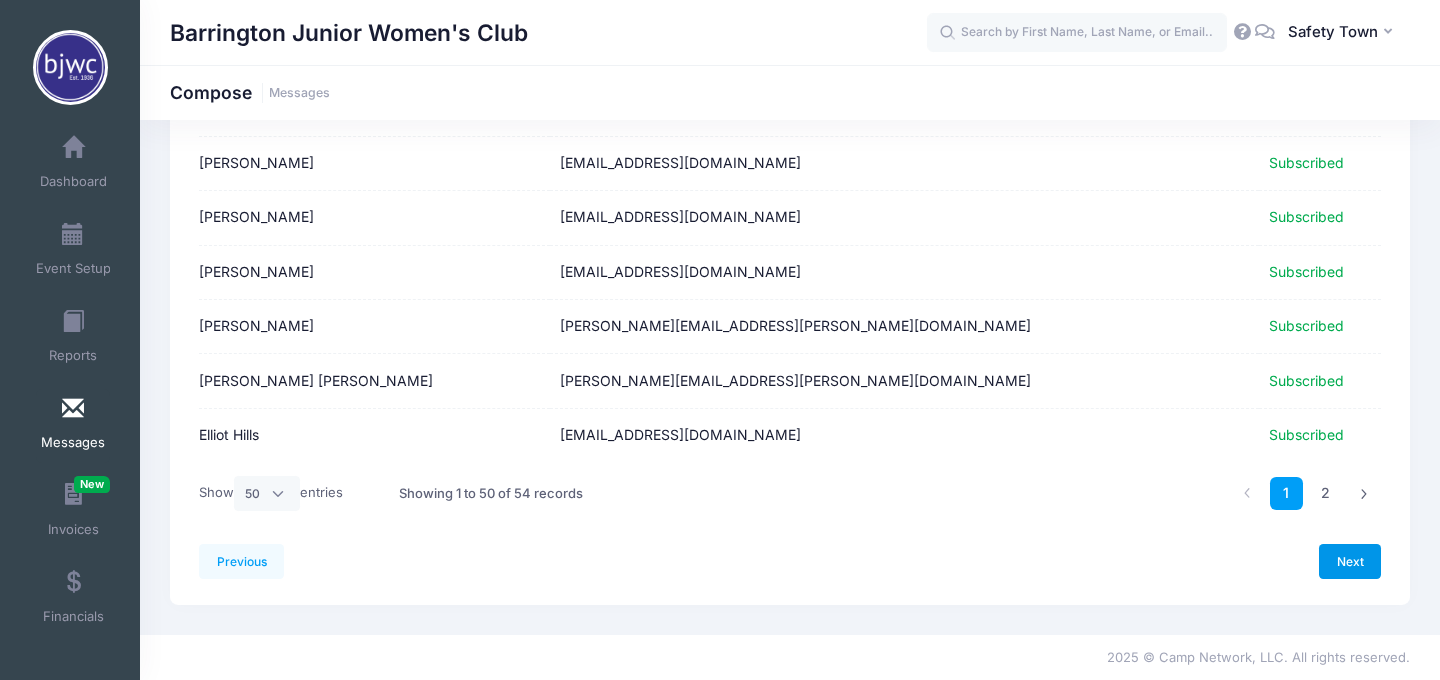 click on "Next" at bounding box center (1350, 561) 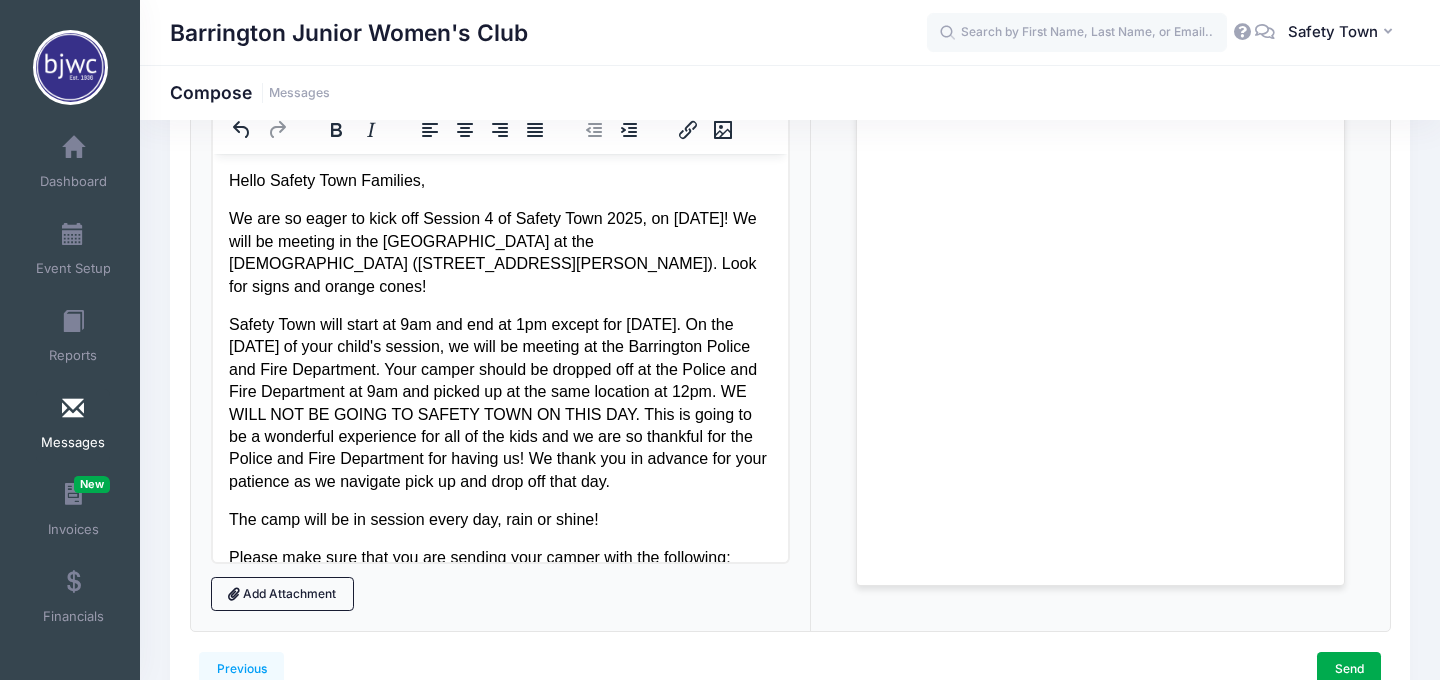 scroll, scrollTop: 352, scrollLeft: 0, axis: vertical 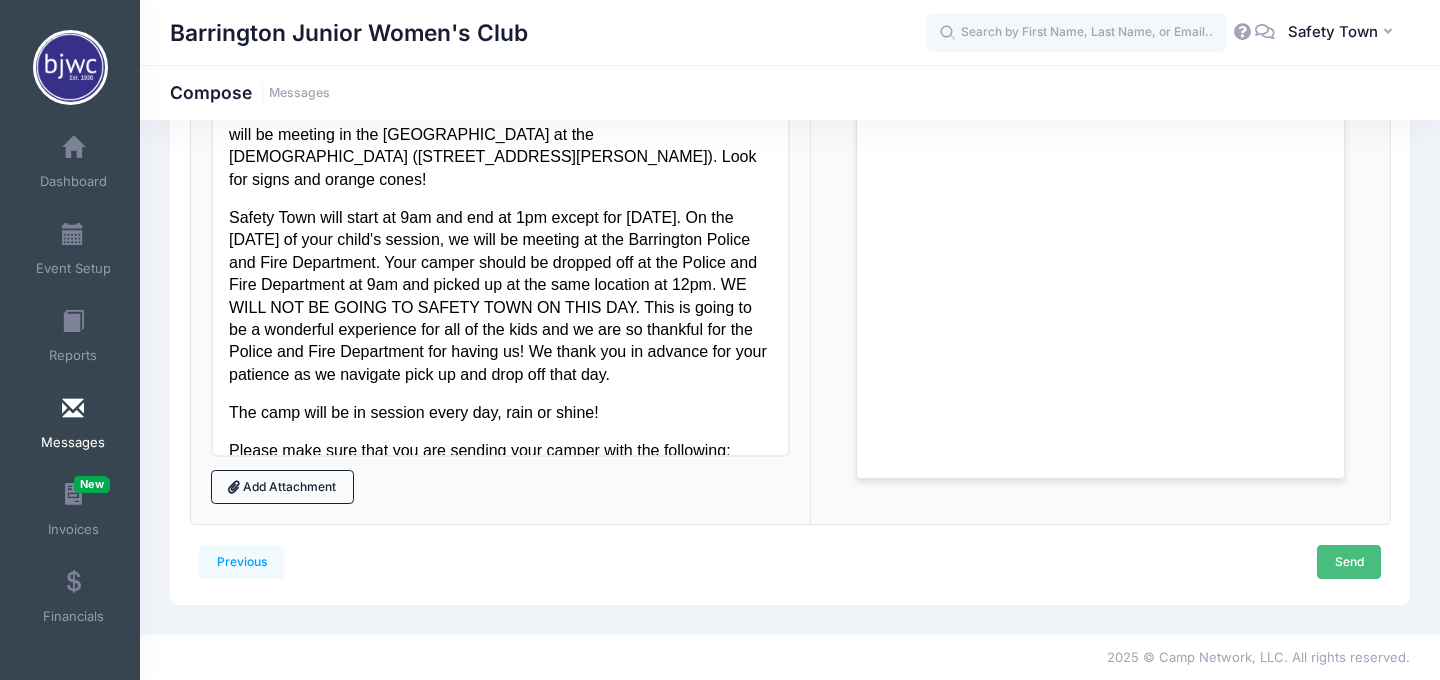 click on "Send" at bounding box center [1349, 562] 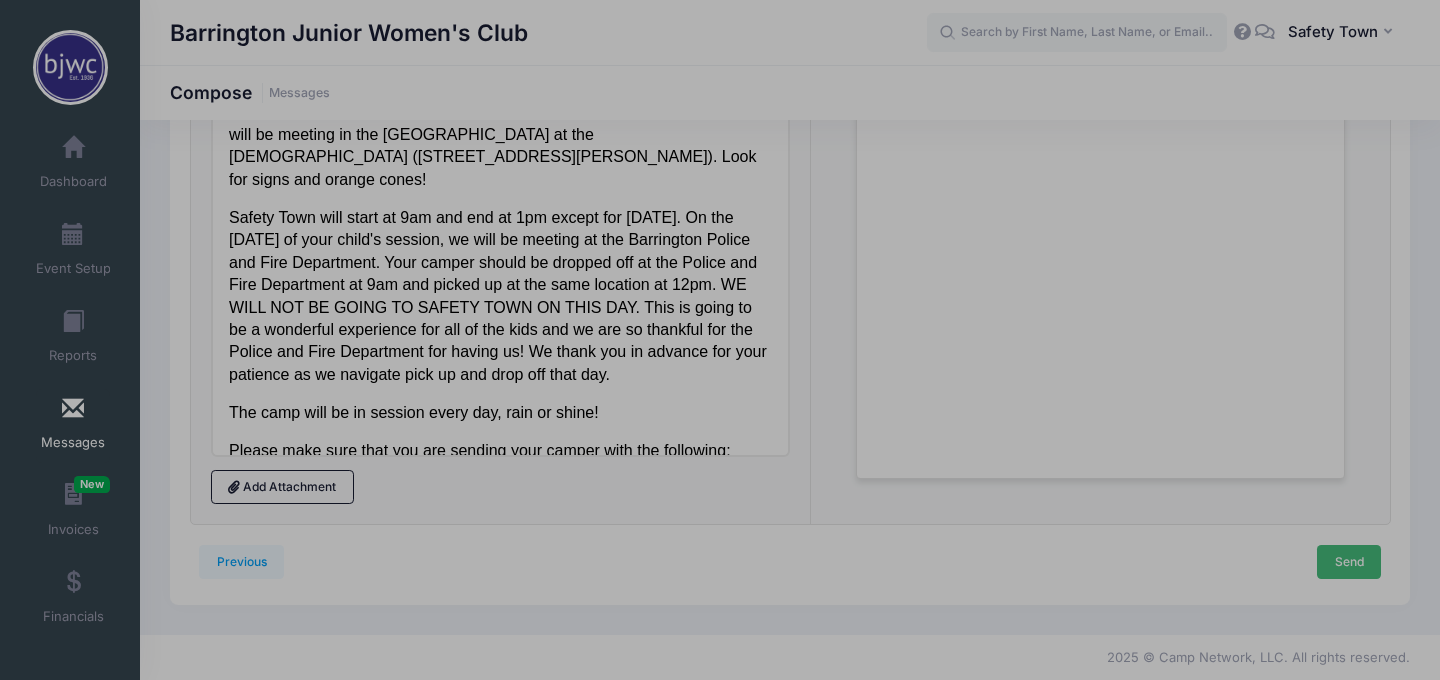 scroll, scrollTop: 0, scrollLeft: 0, axis: both 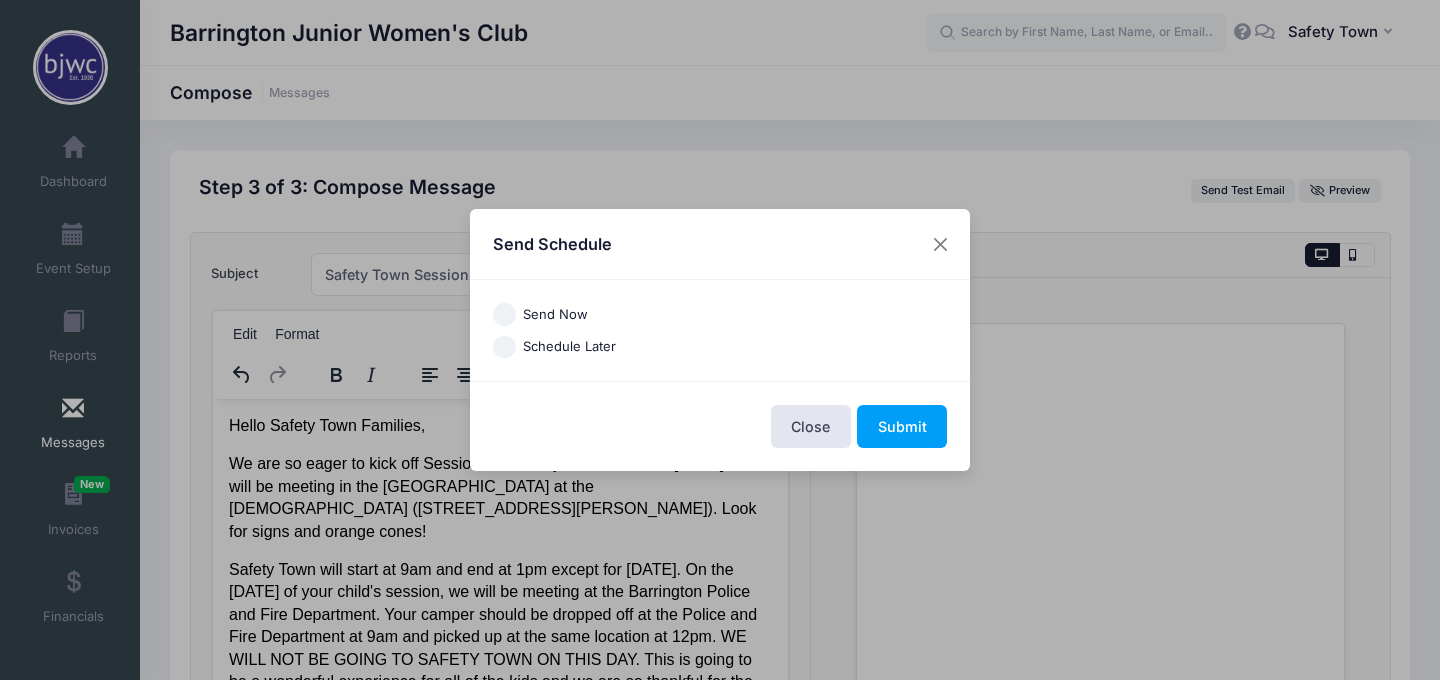 click on "Send Now" at bounding box center (555, 315) 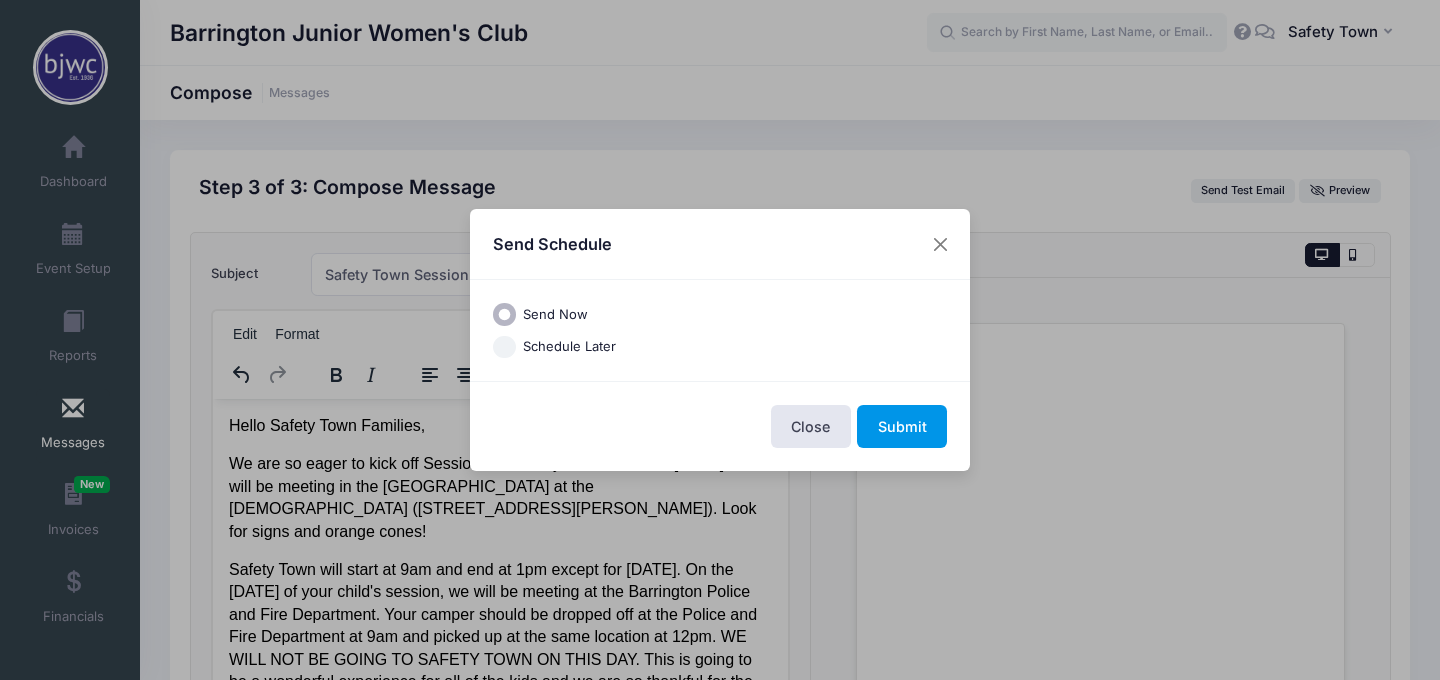 click on "Submit" at bounding box center [902, 426] 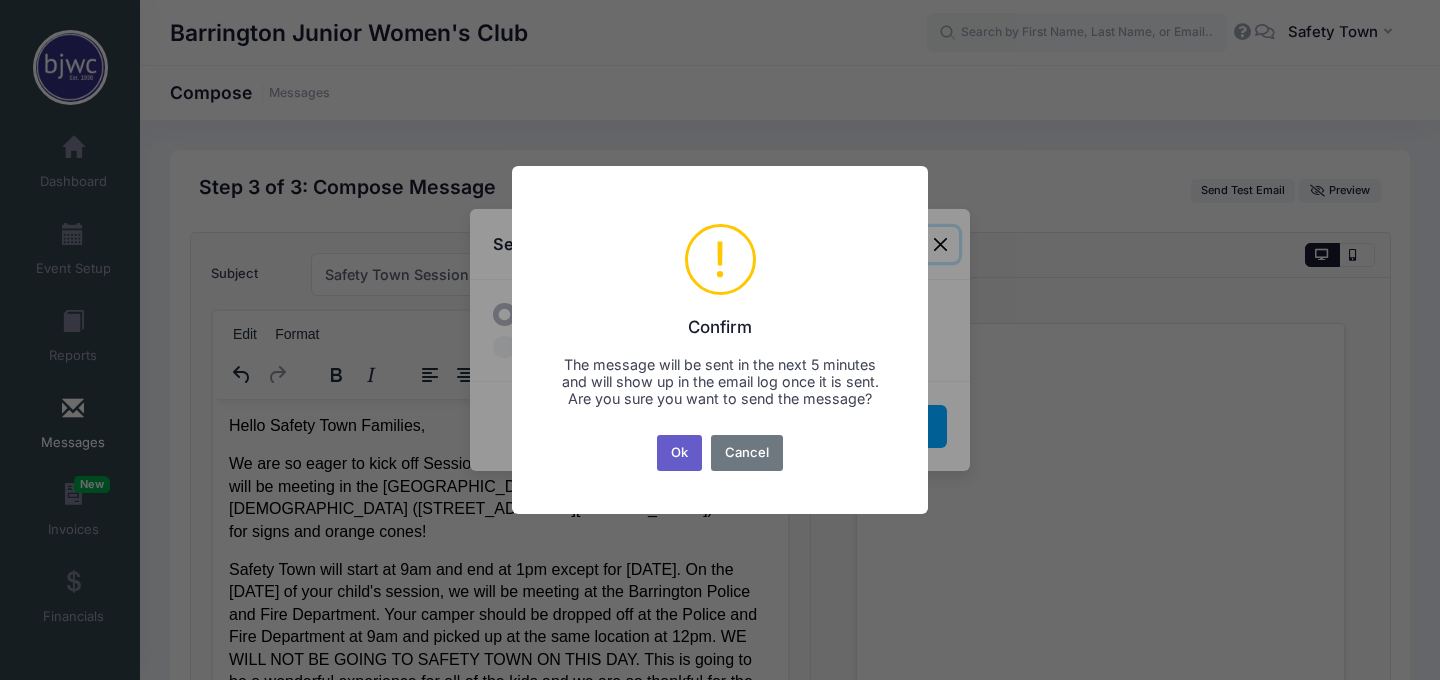 click on "Ok" at bounding box center [680, 453] 